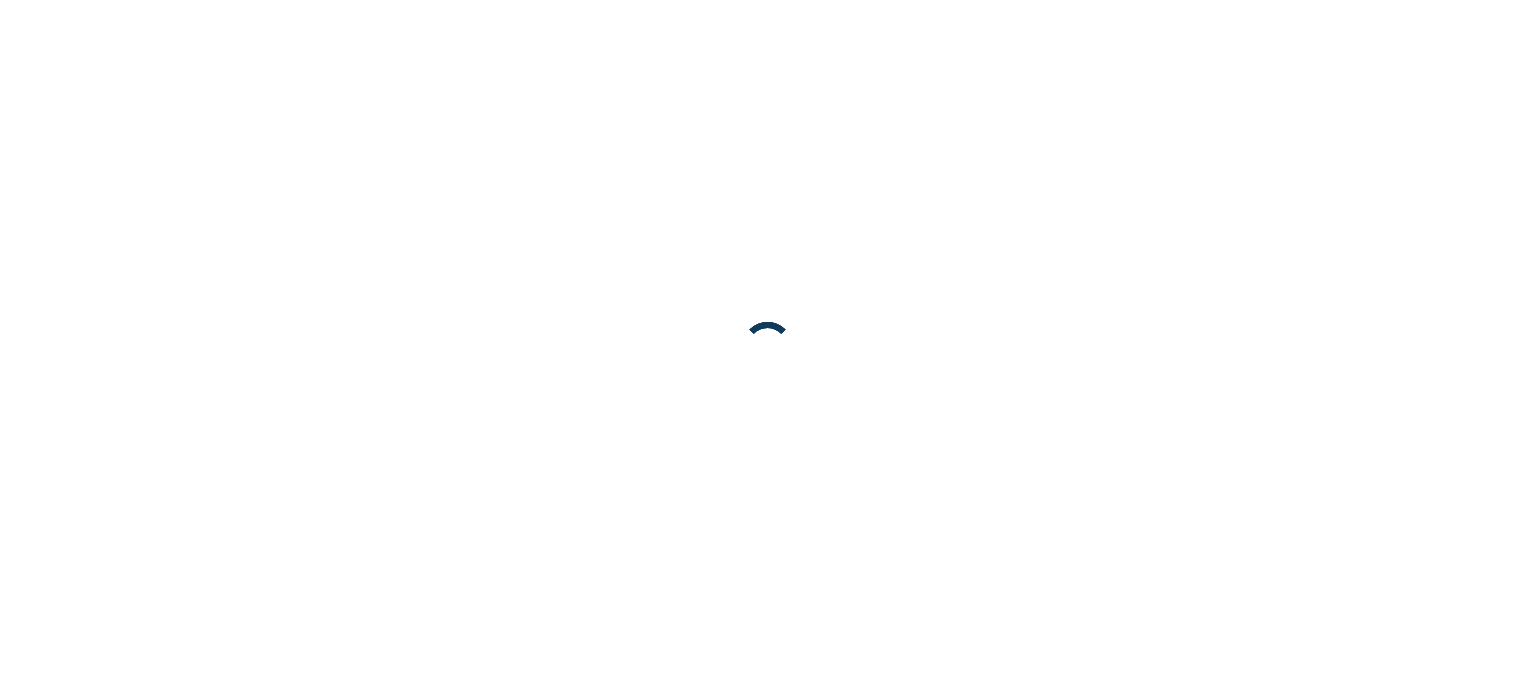 scroll, scrollTop: 0, scrollLeft: 0, axis: both 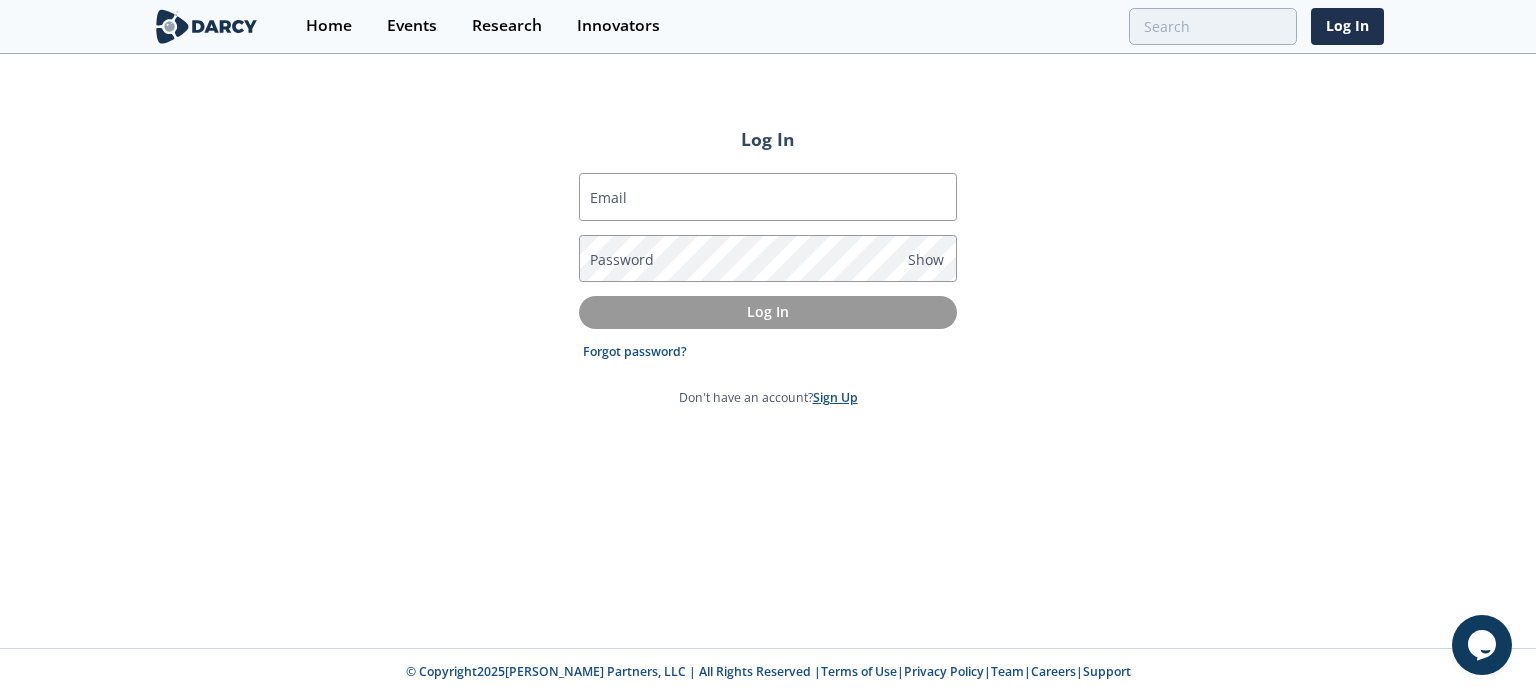 click on "Sign Up" at bounding box center [835, 397] 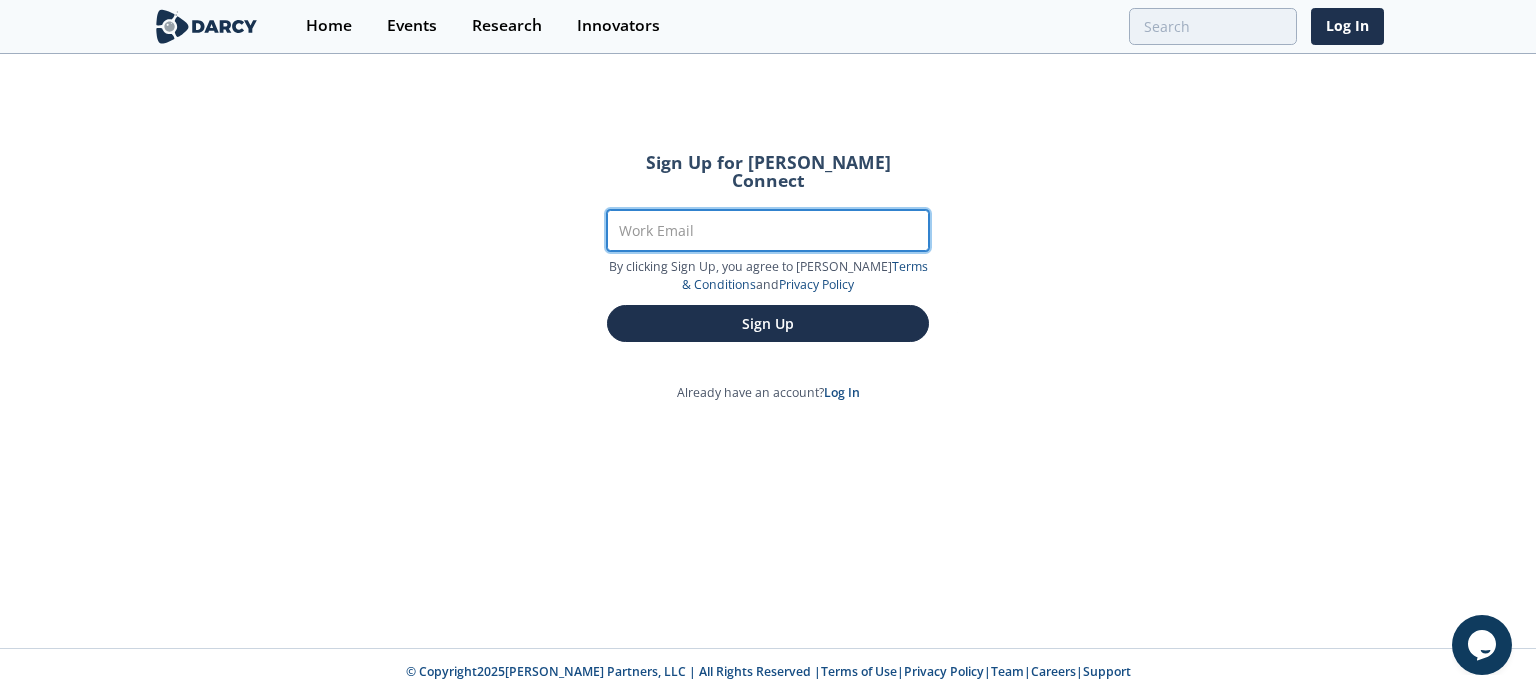 click on "Work Email" at bounding box center [768, 230] 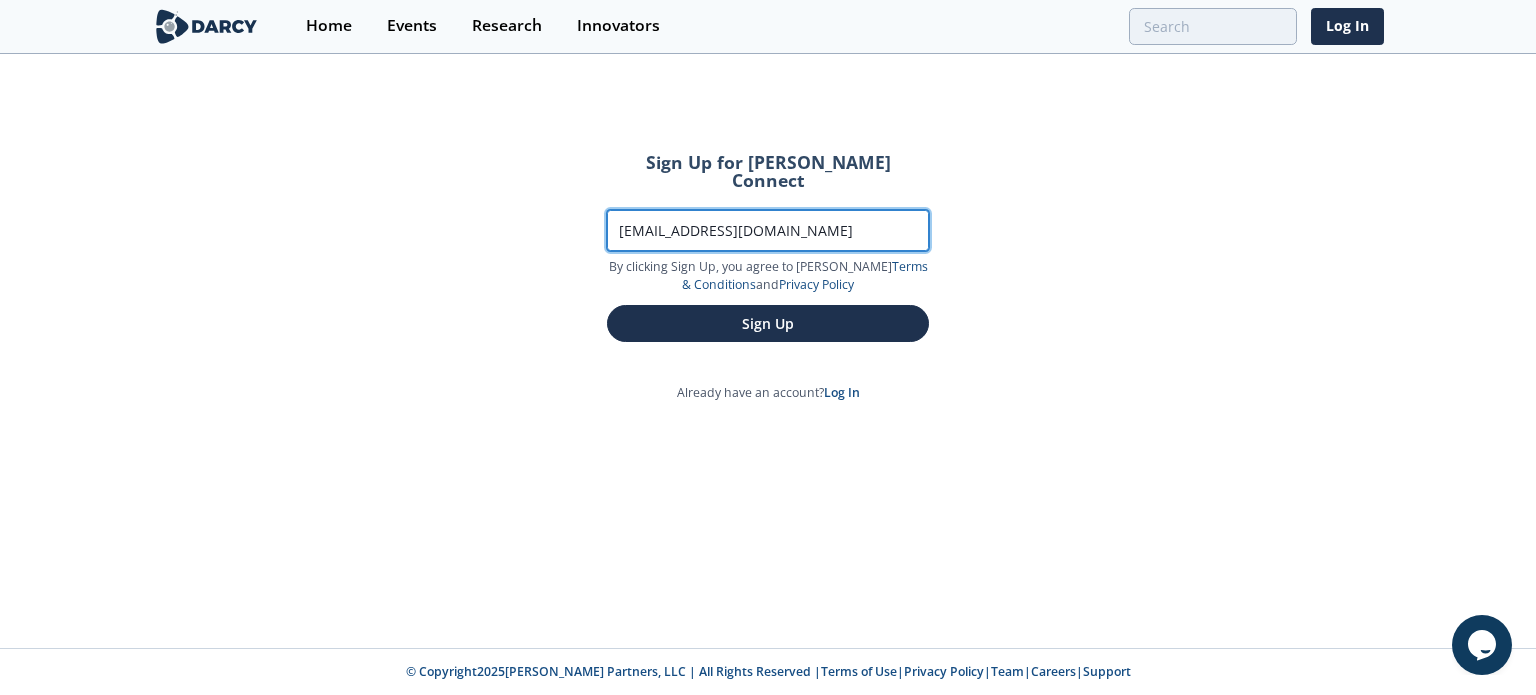 type on "yaman.aboujieb@rwe.com" 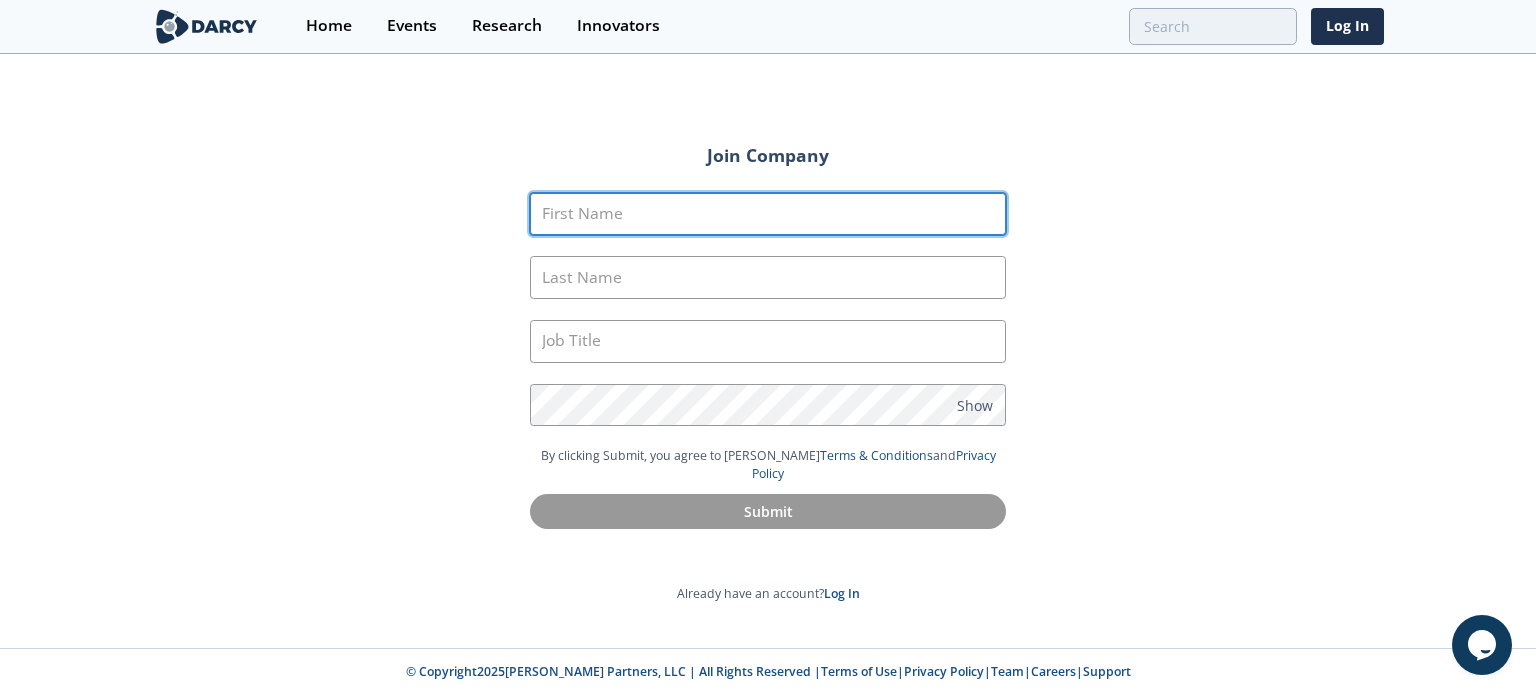 click on "First Name" at bounding box center [768, 214] 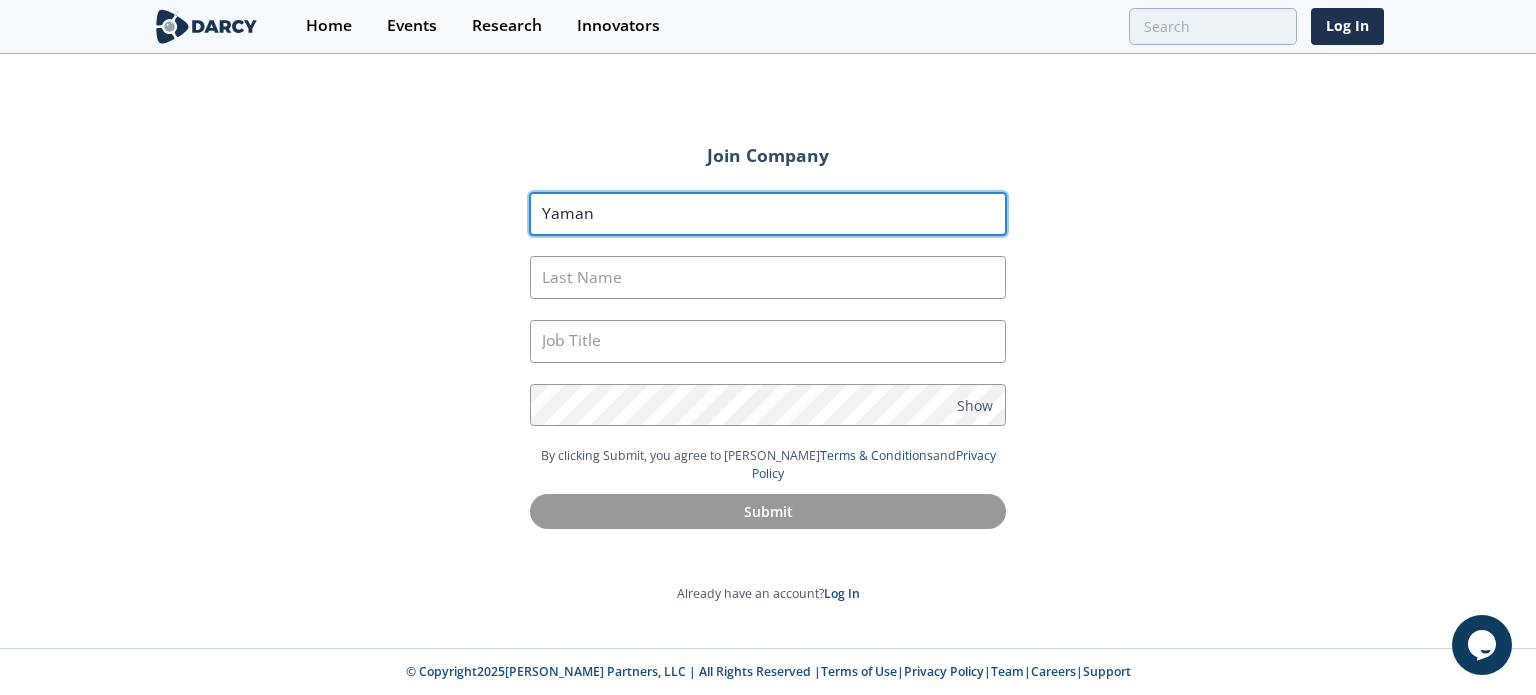 type on "Yaman" 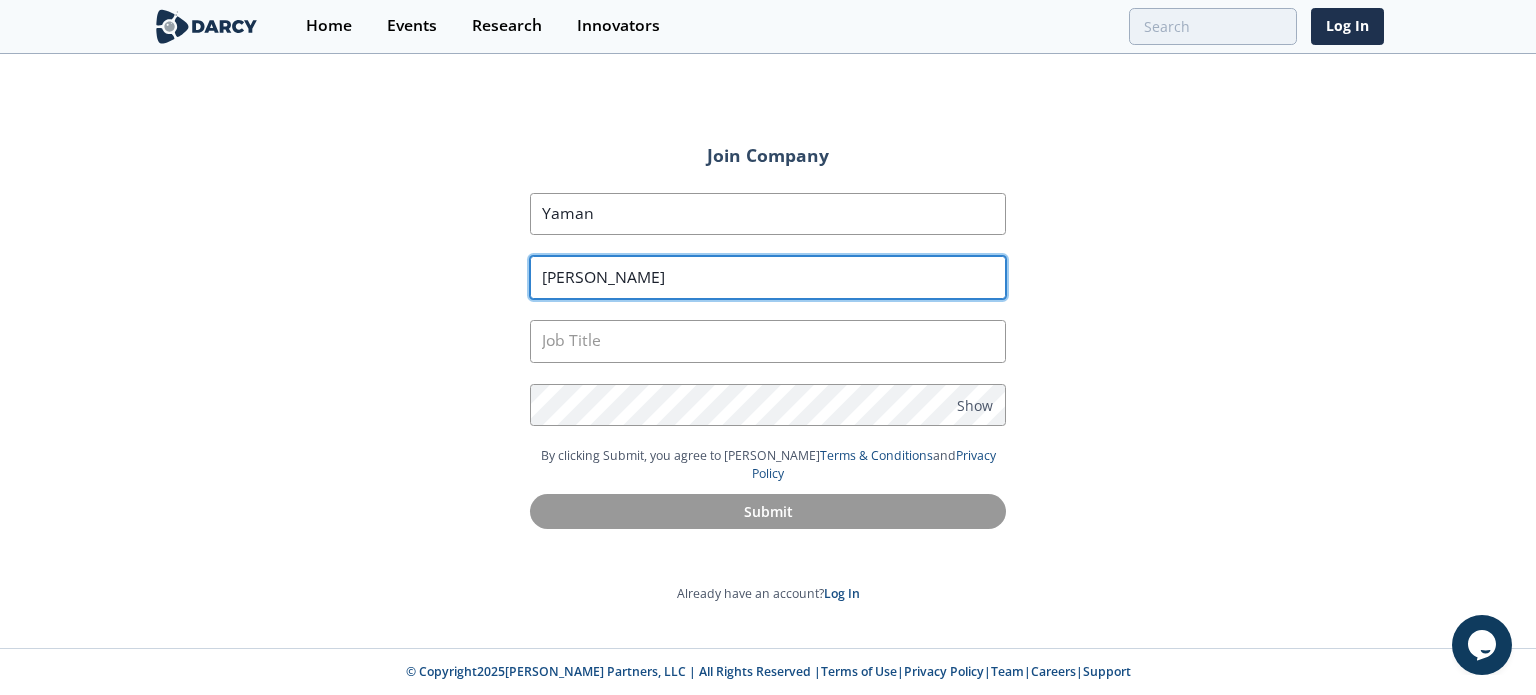 type on "Abou Jieb" 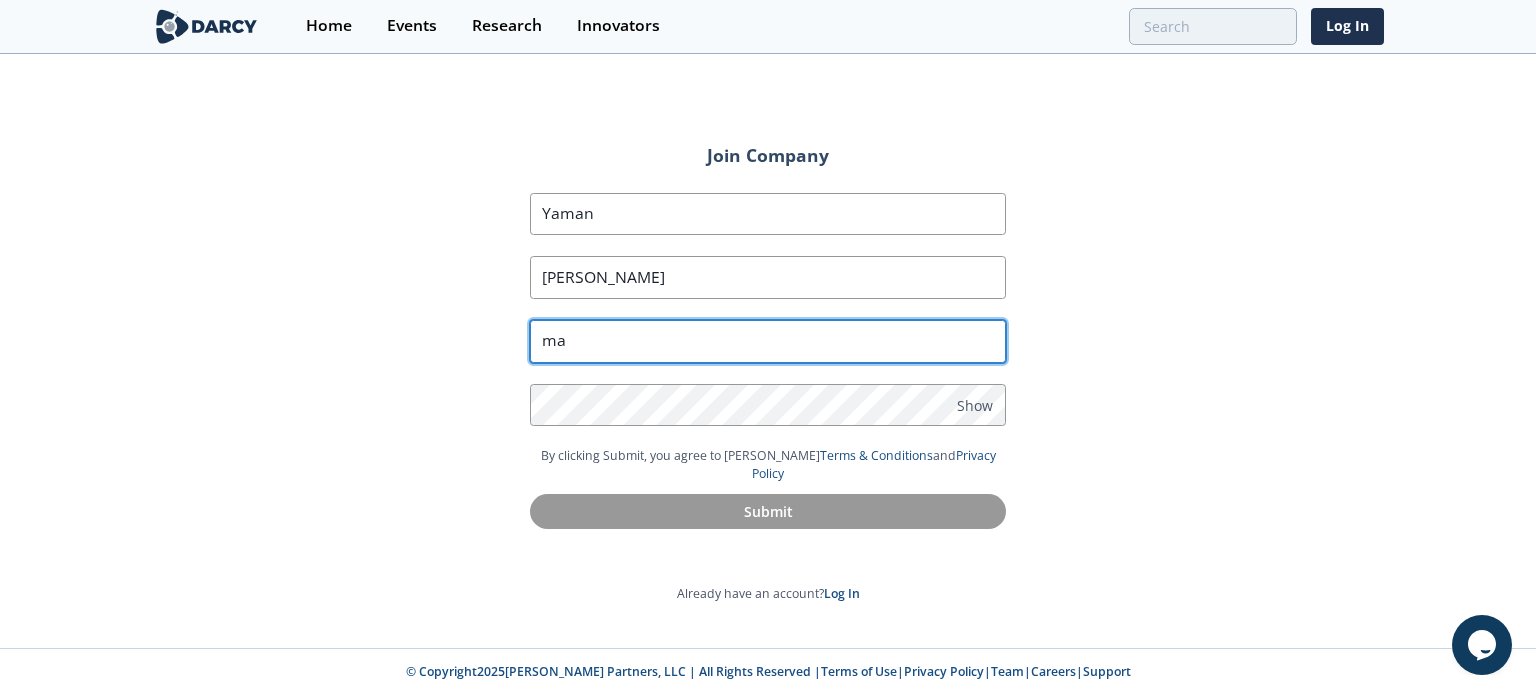 type on "m" 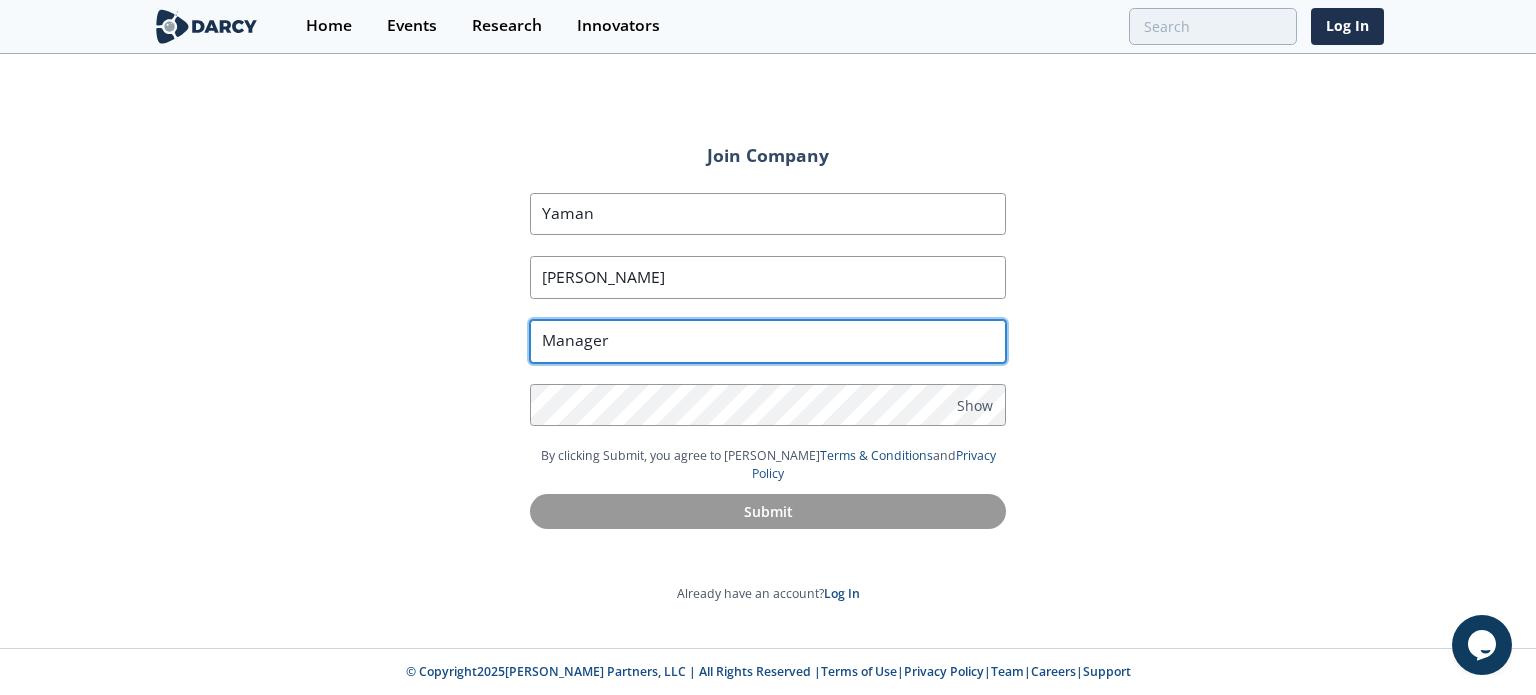 type on "Manager" 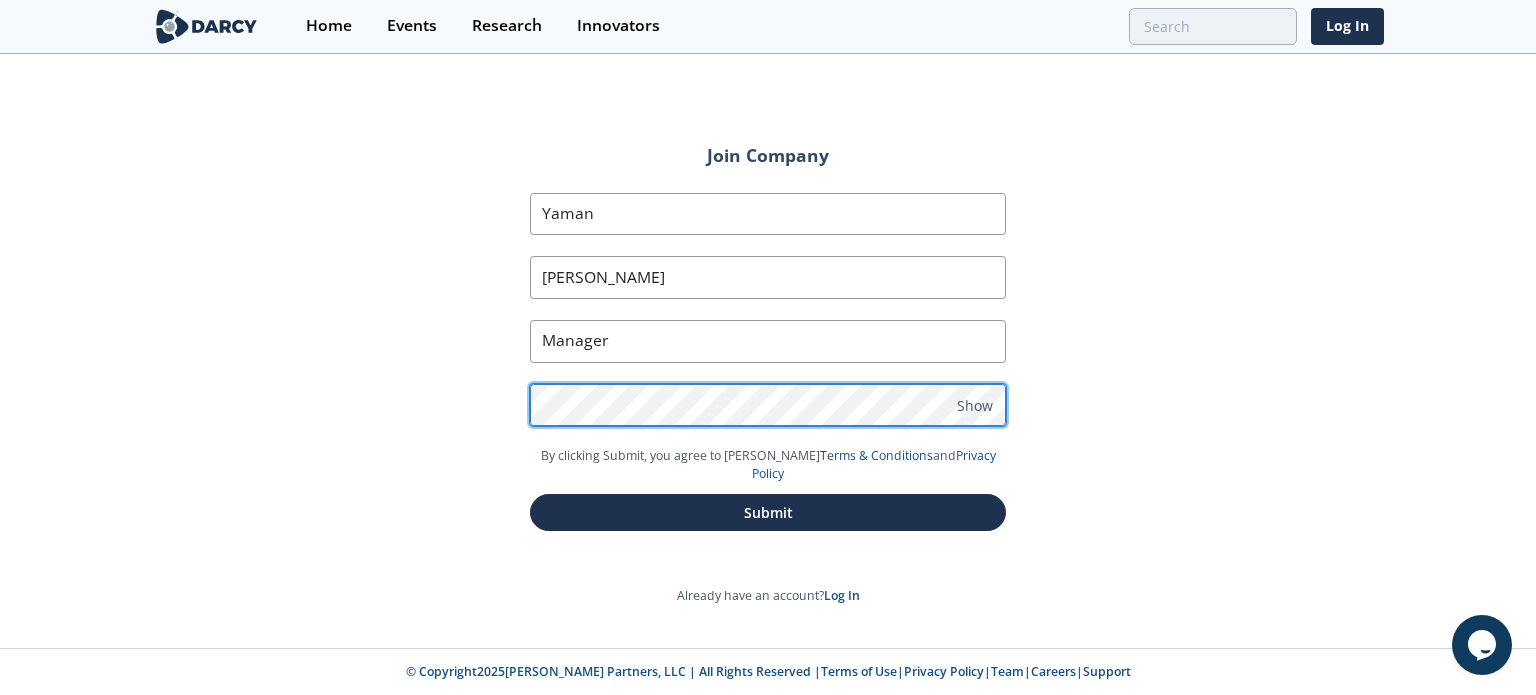 click on "Submit" at bounding box center [768, 512] 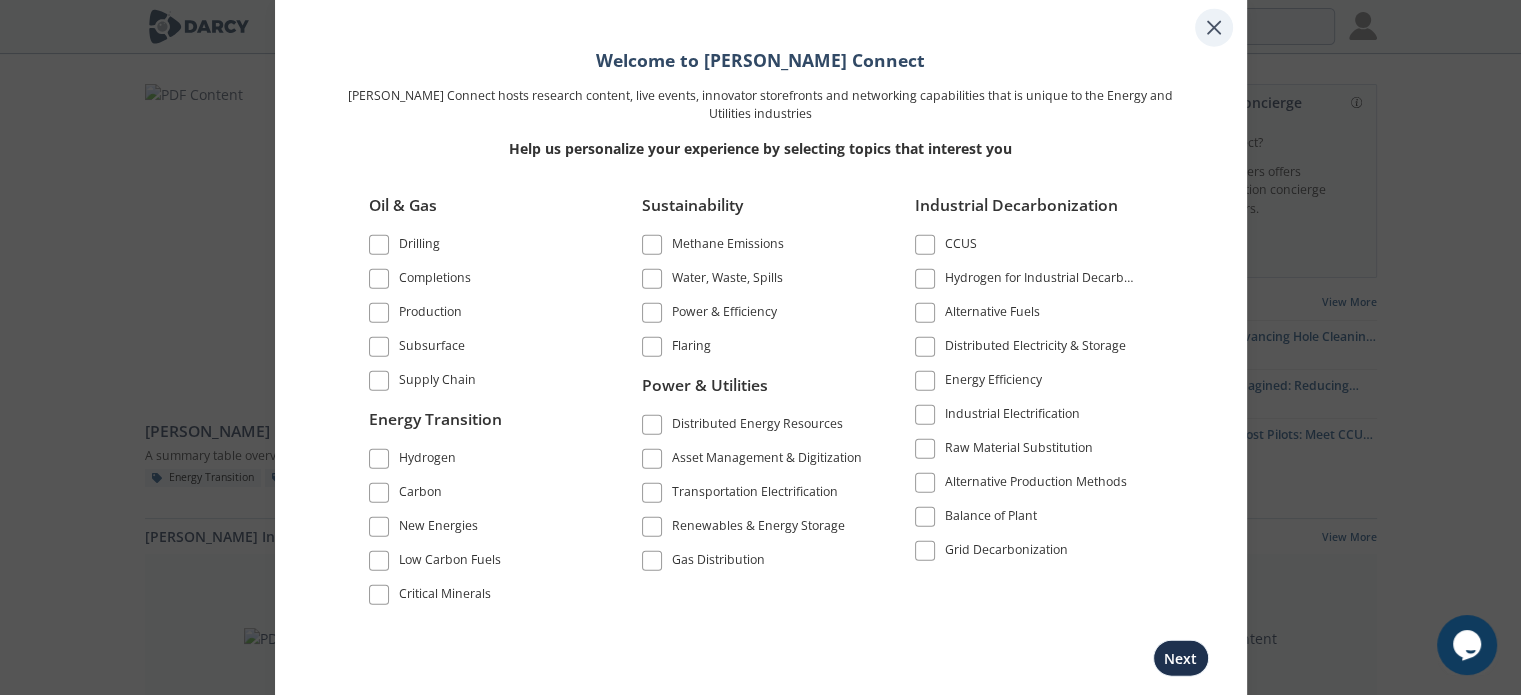 click 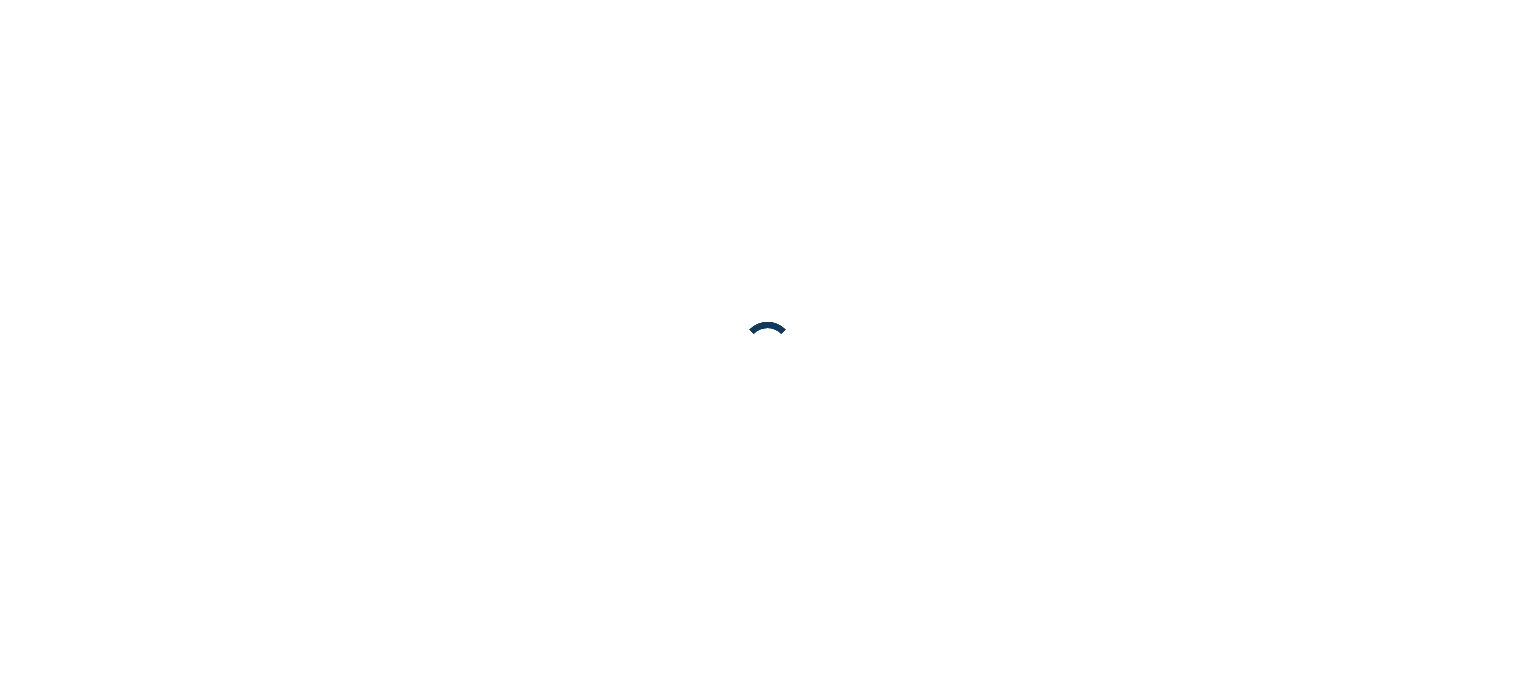 scroll, scrollTop: 0, scrollLeft: 0, axis: both 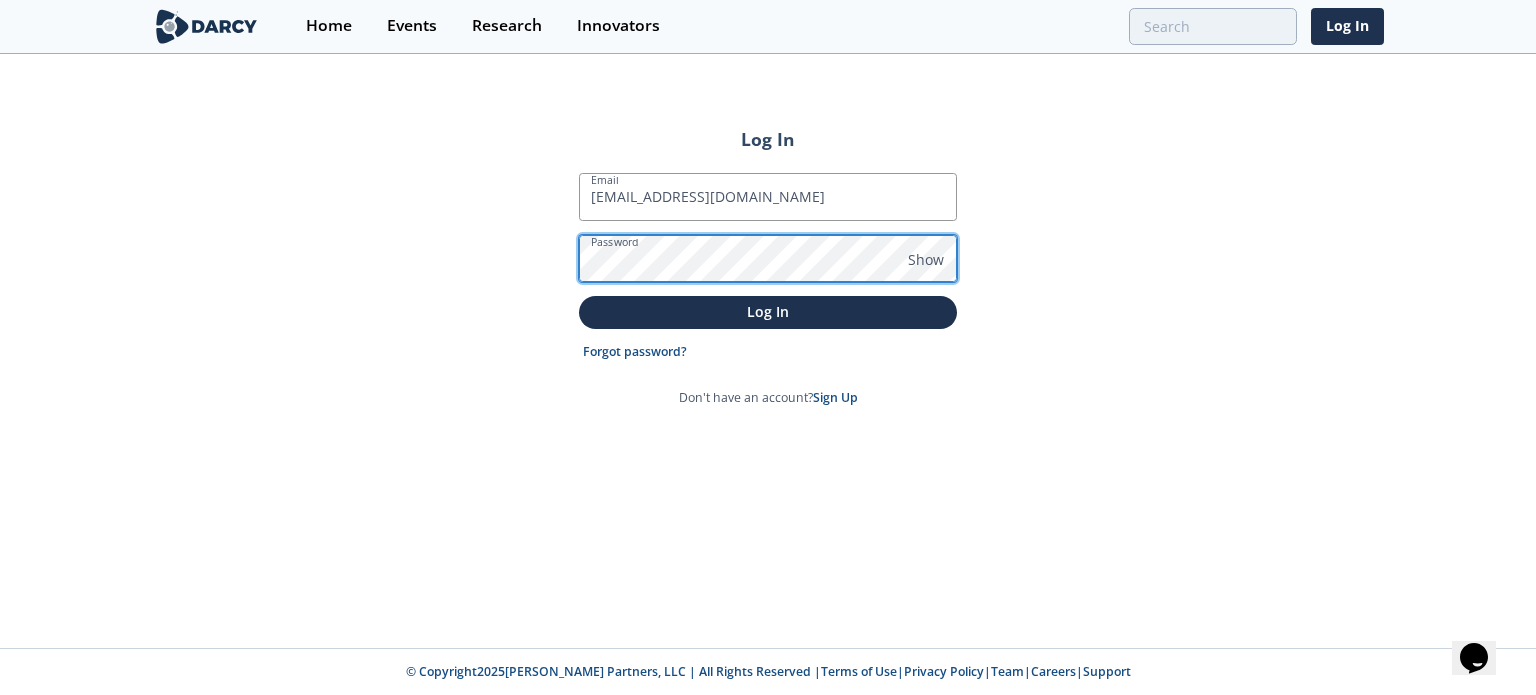 click on "Log In" at bounding box center [768, 312] 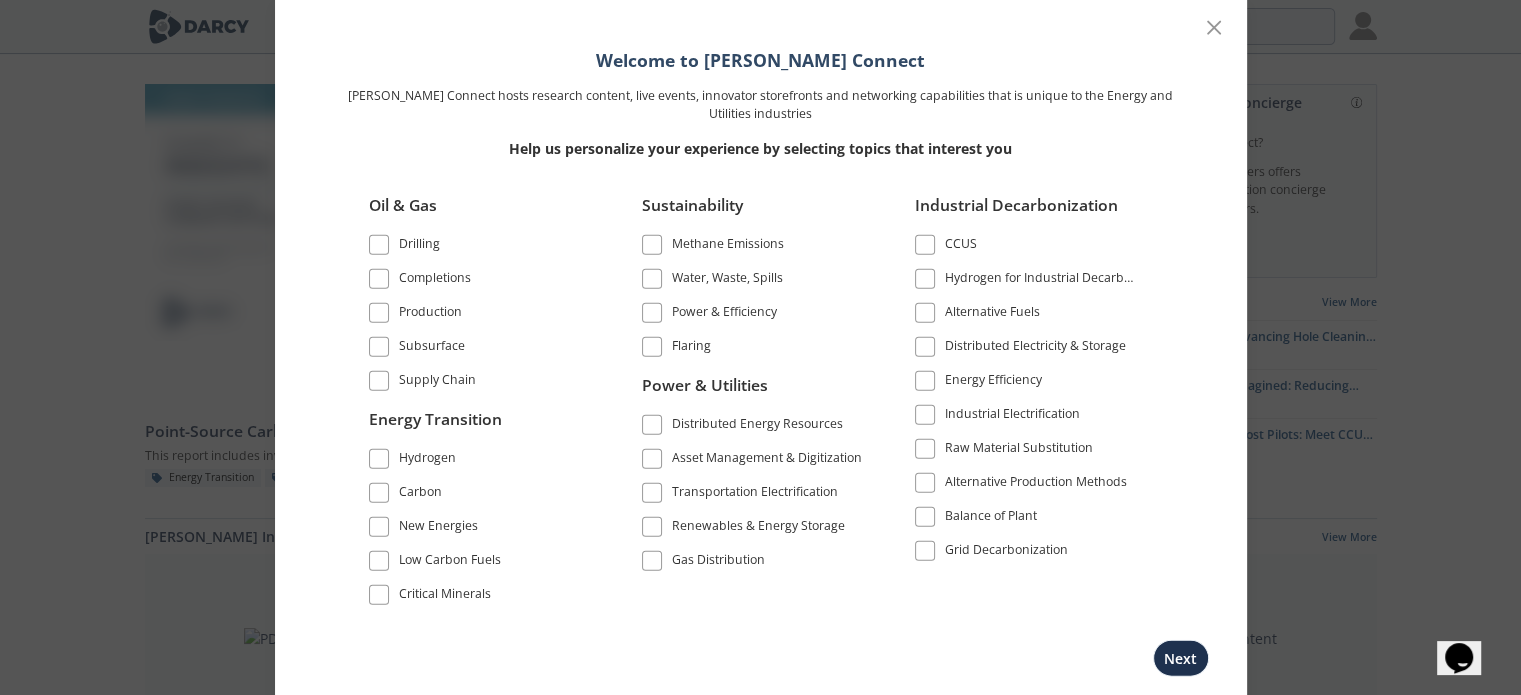 click on "Renewables & Energy Storage" at bounding box center [754, 526] 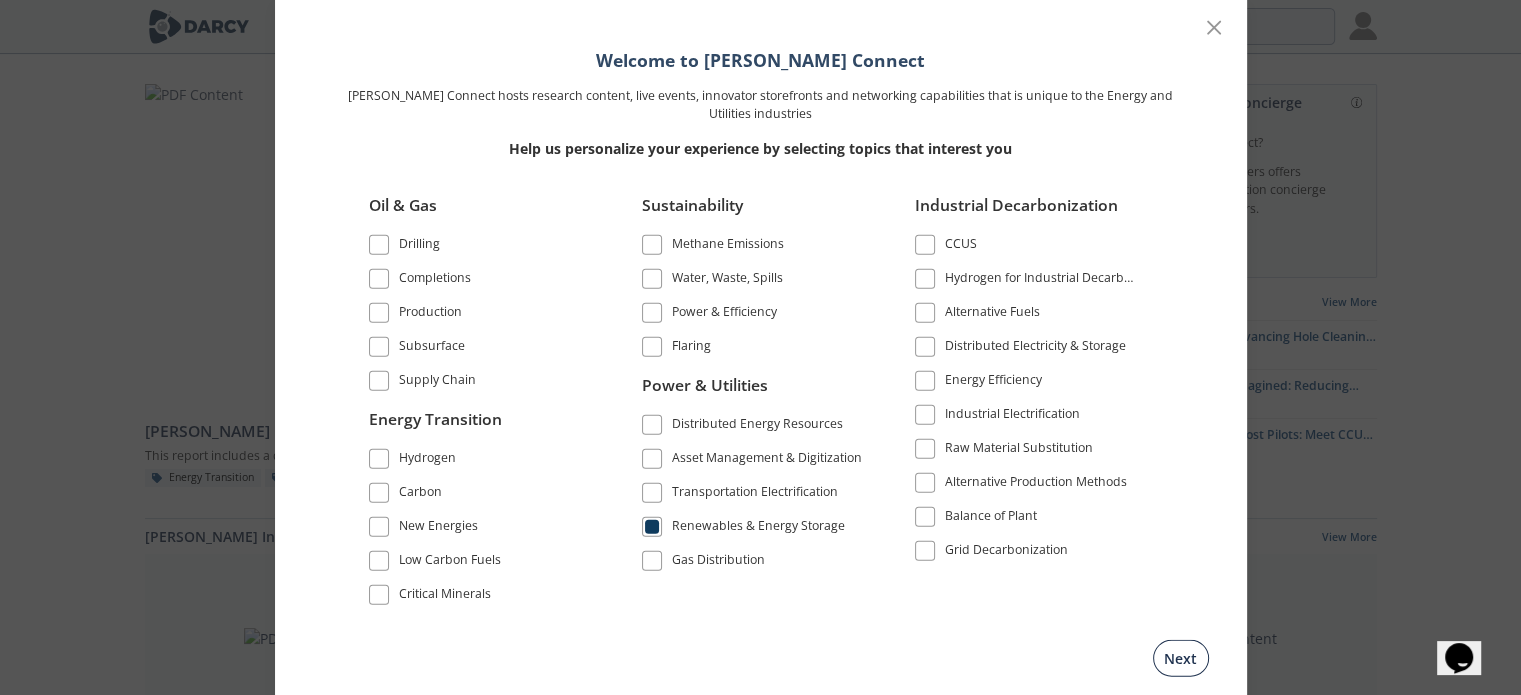 click on "Next" at bounding box center (1181, 658) 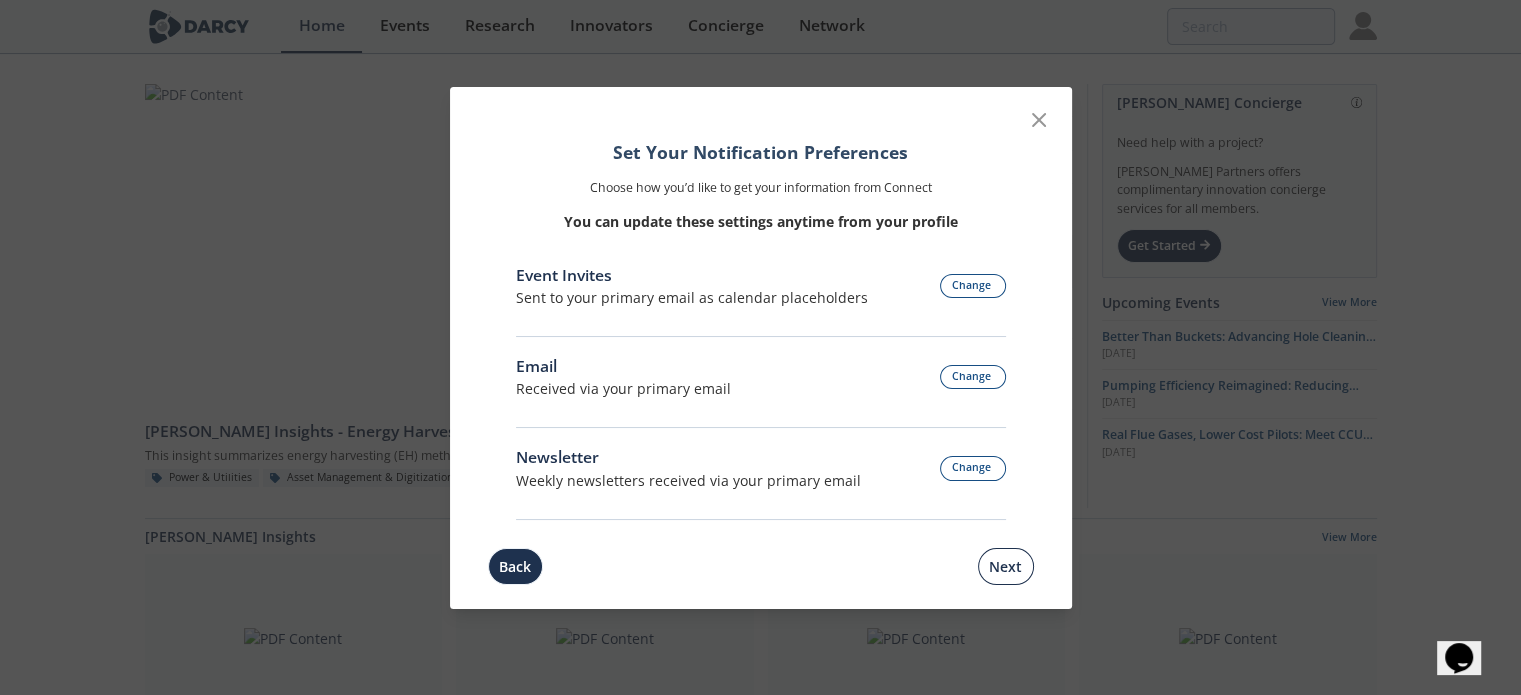 click on "Next" at bounding box center (1006, 566) 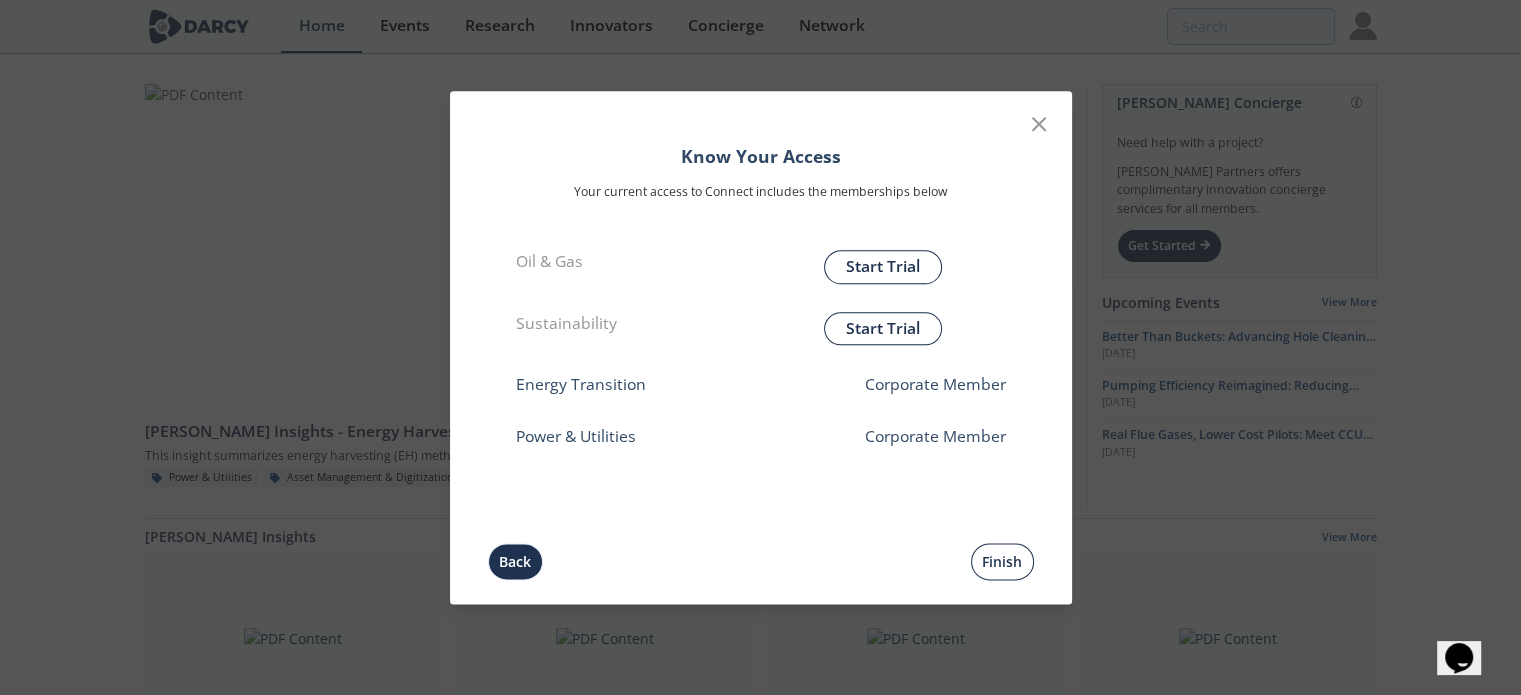 click on "Finish" at bounding box center (1002, 561) 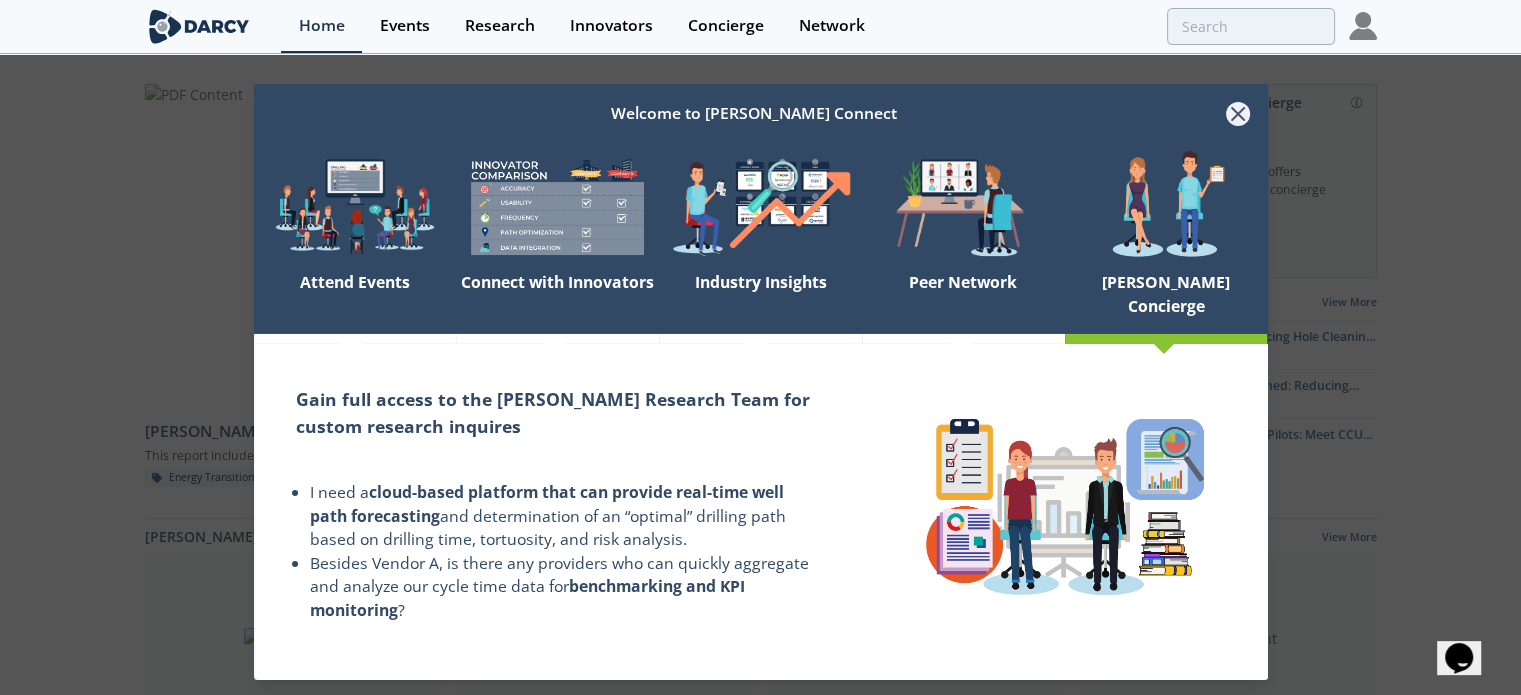 click 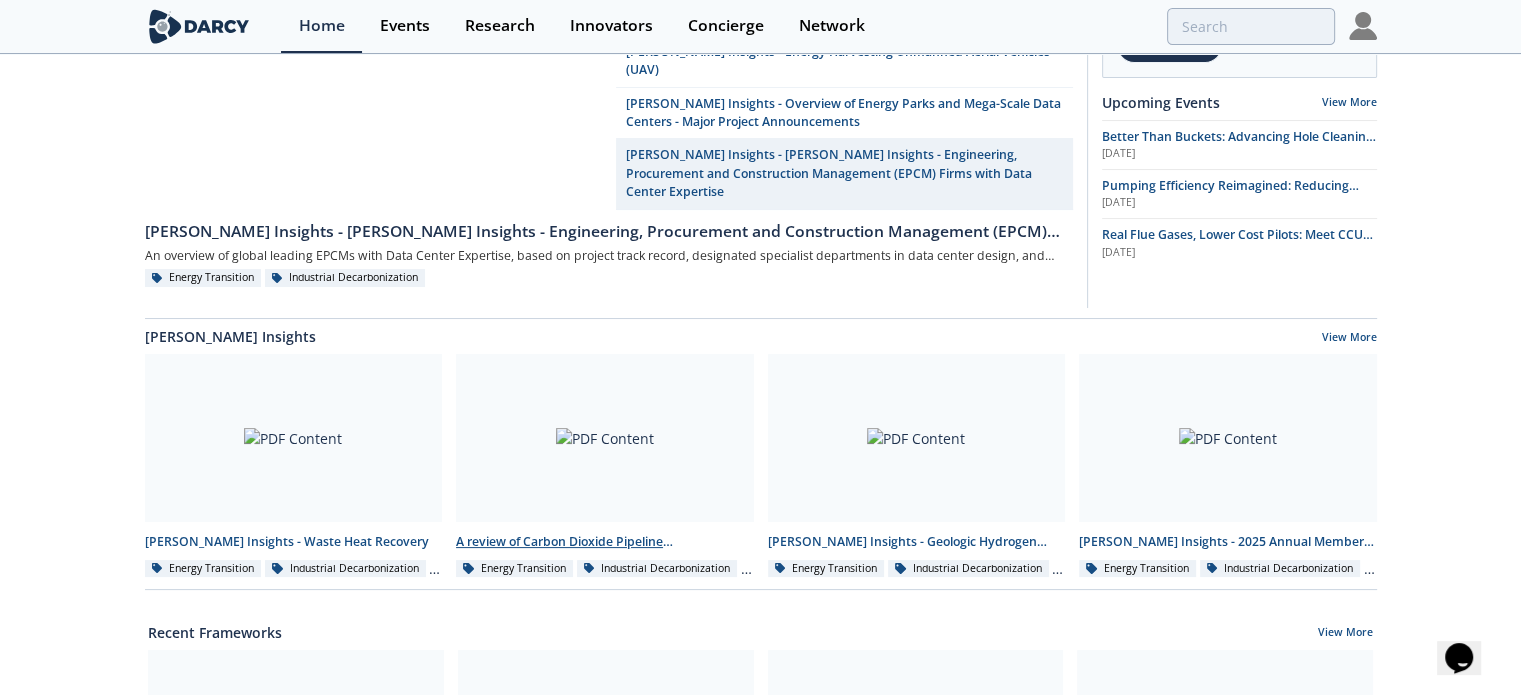 scroll, scrollTop: 0, scrollLeft: 0, axis: both 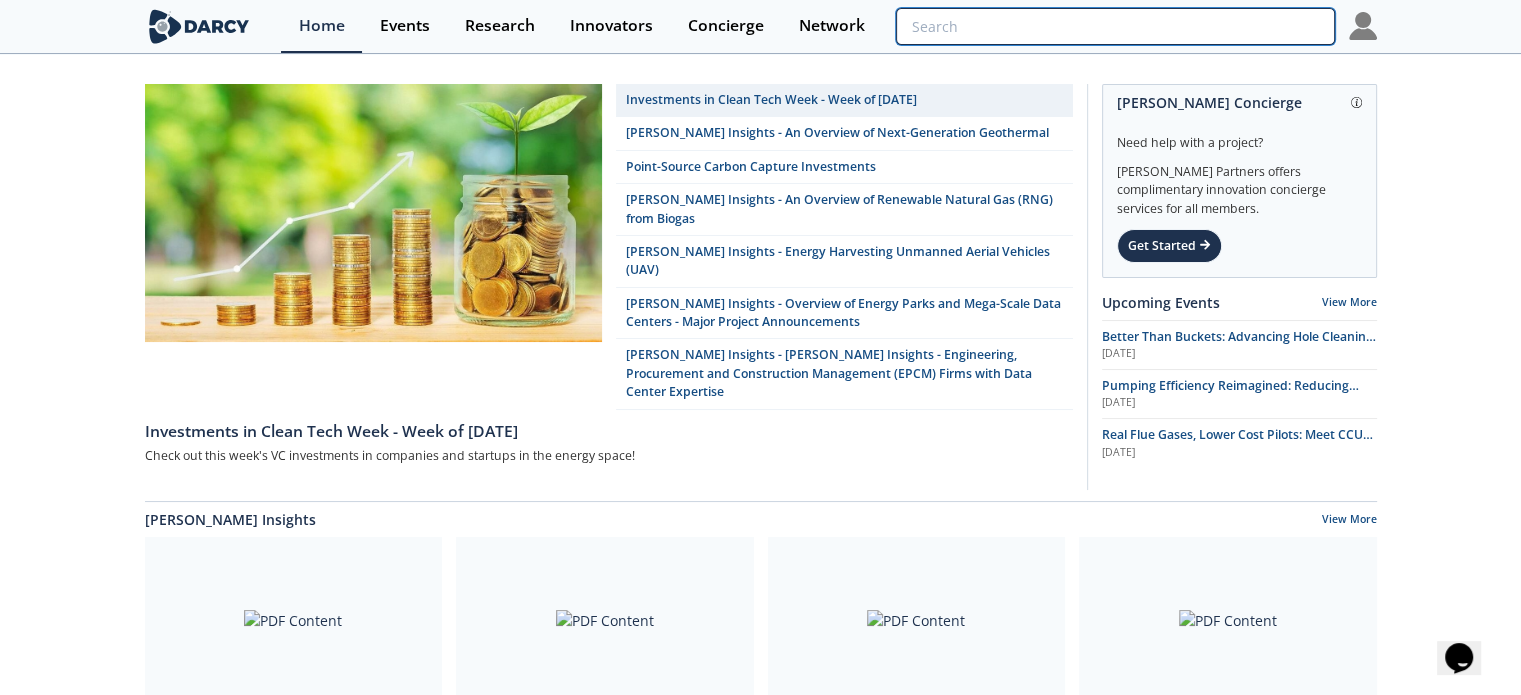 click at bounding box center [1115, 26] 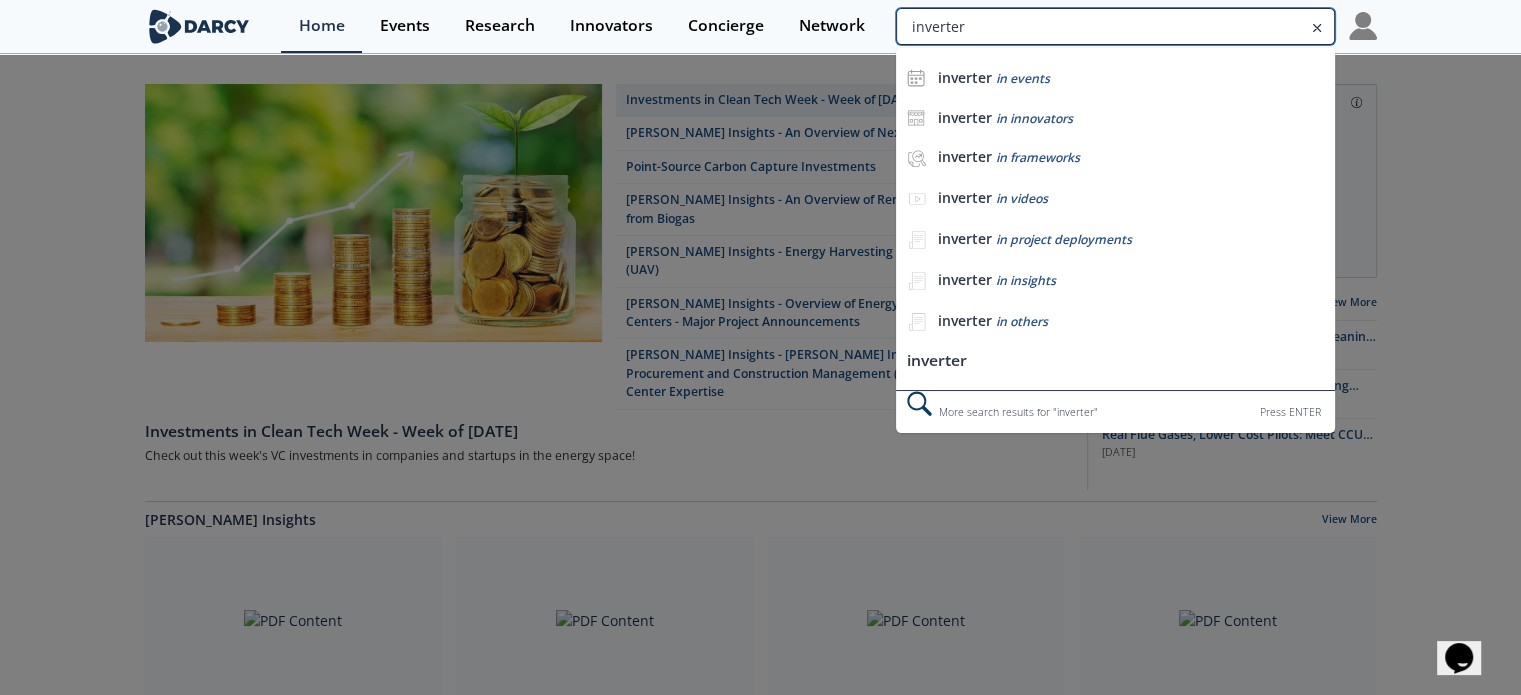 type on "inverter" 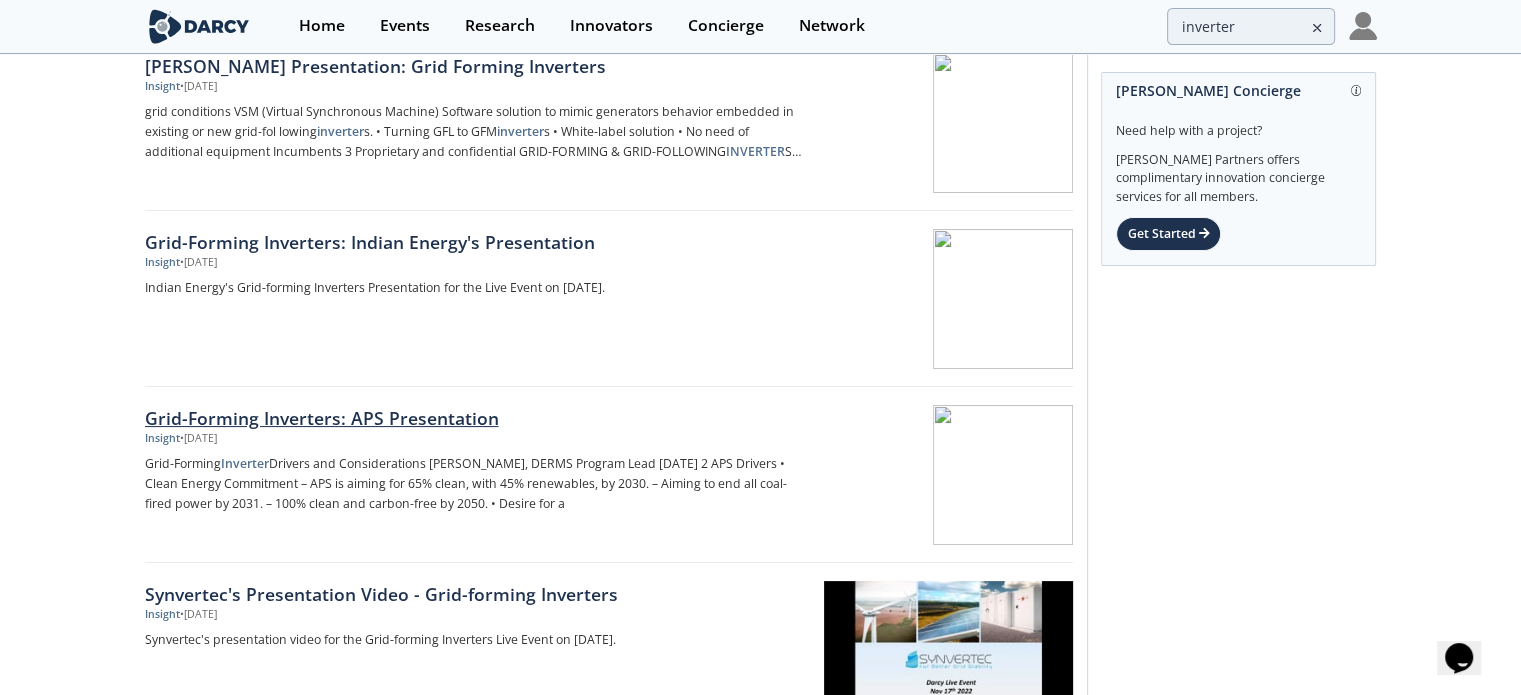 scroll, scrollTop: 300, scrollLeft: 0, axis: vertical 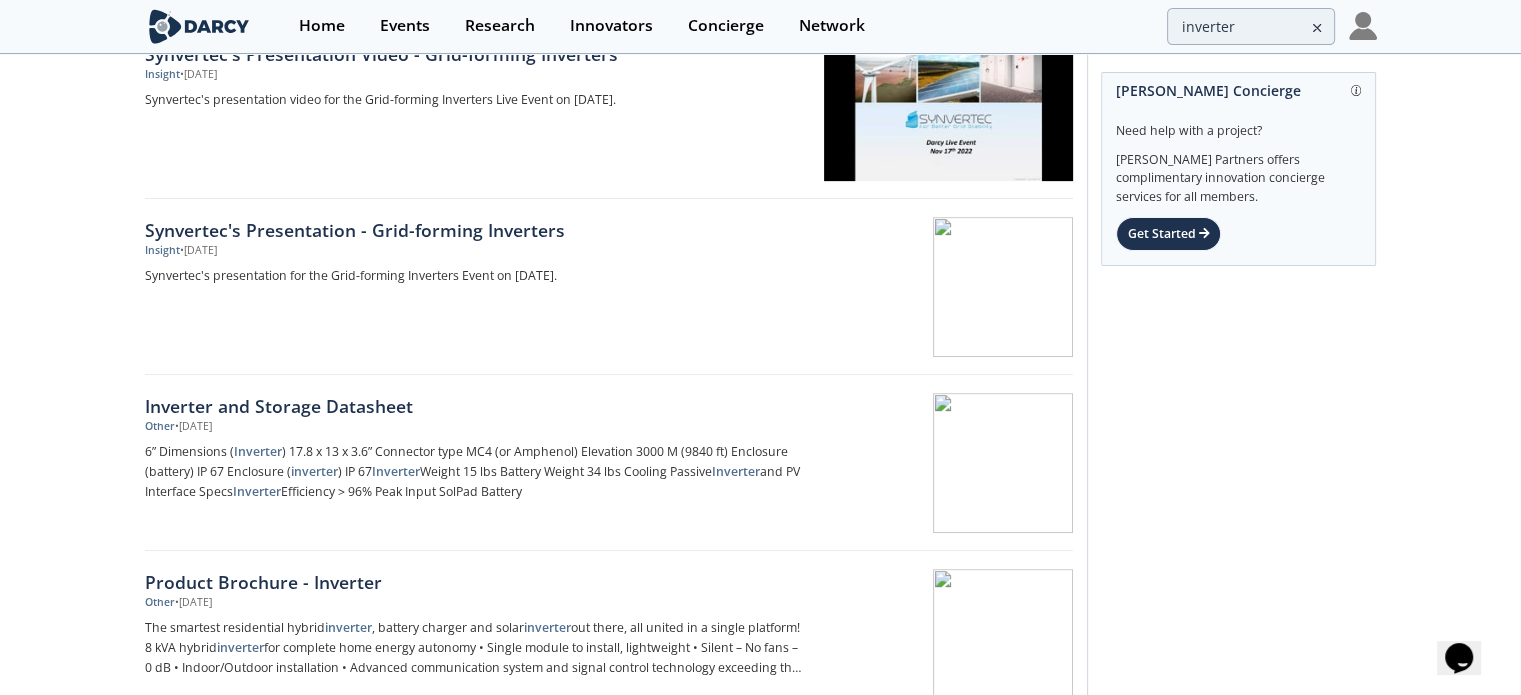 drag, startPoint x: 309, startPoint y: 405, endPoint x: 597, endPoint y: 402, distance: 288.01562 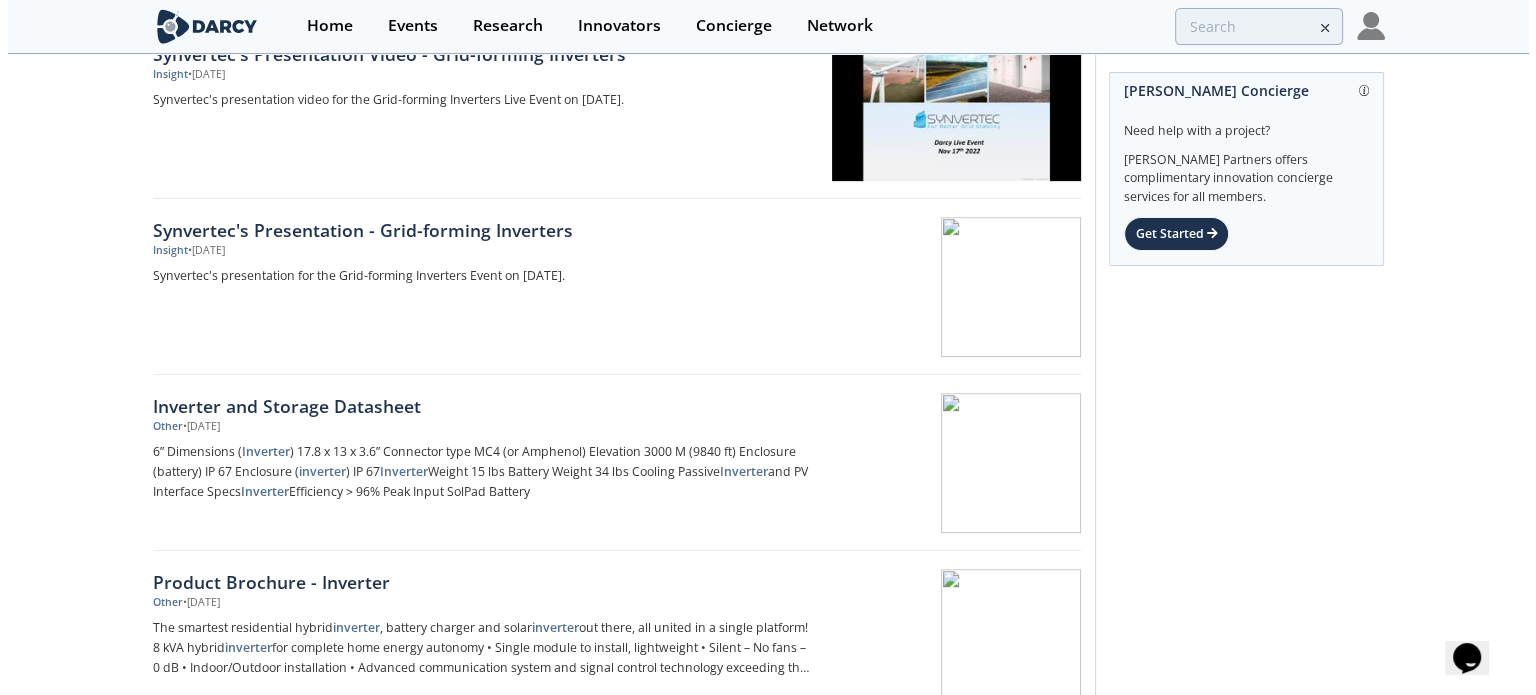 scroll, scrollTop: 0, scrollLeft: 0, axis: both 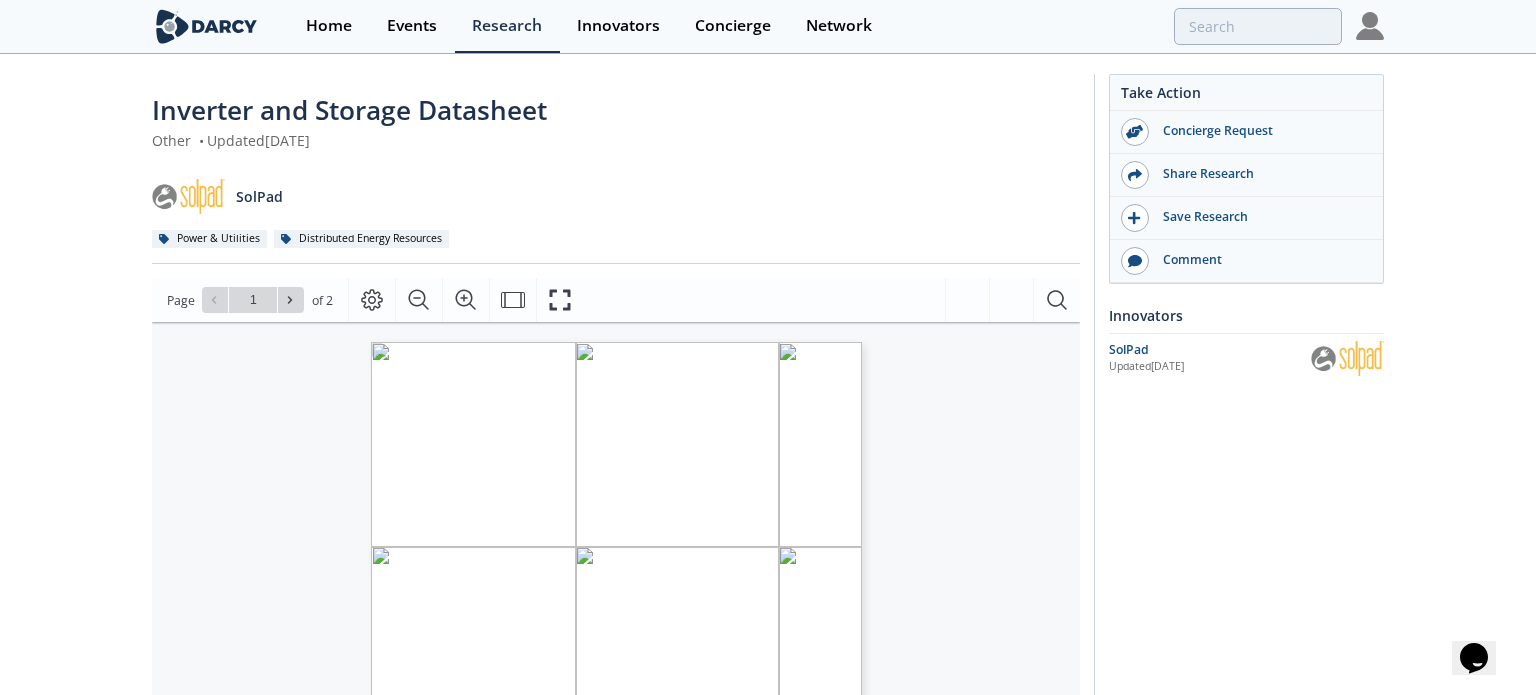 type on "2" 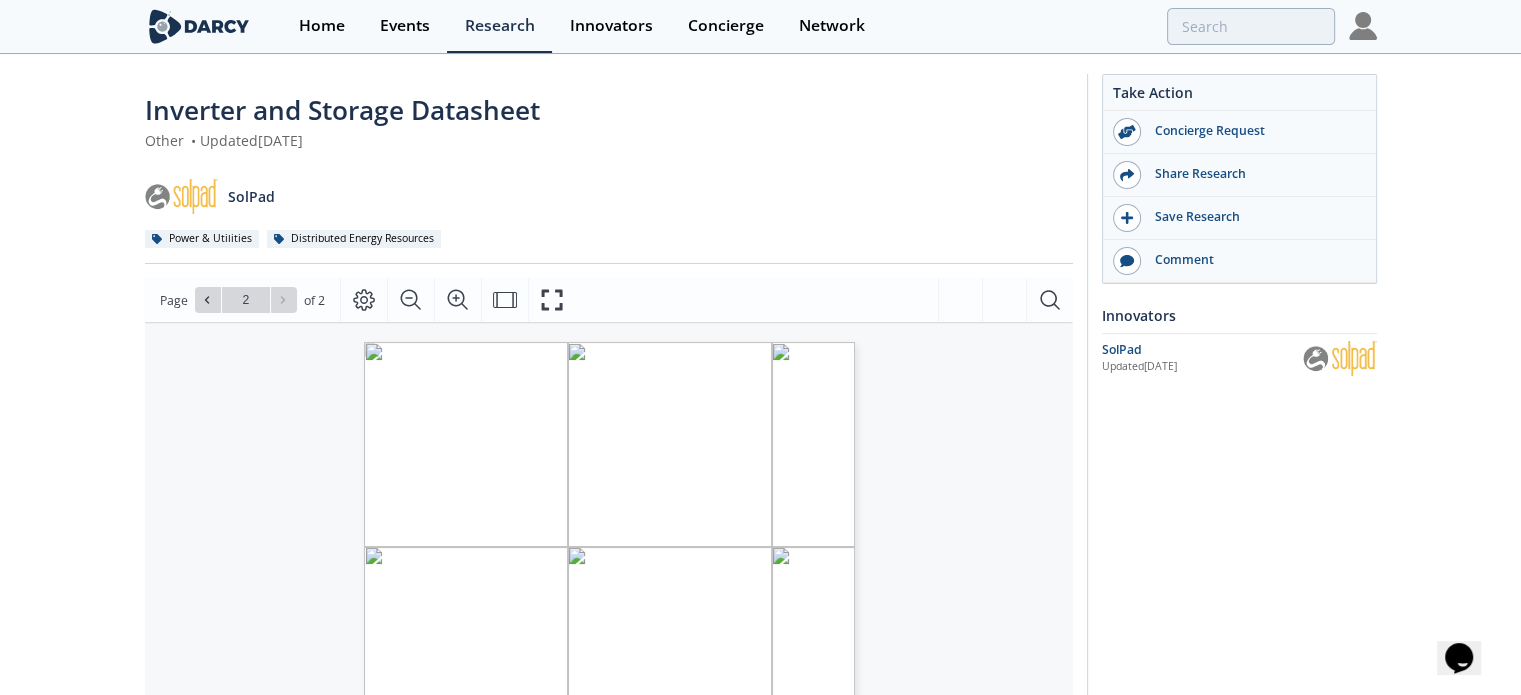 type on "inverter" 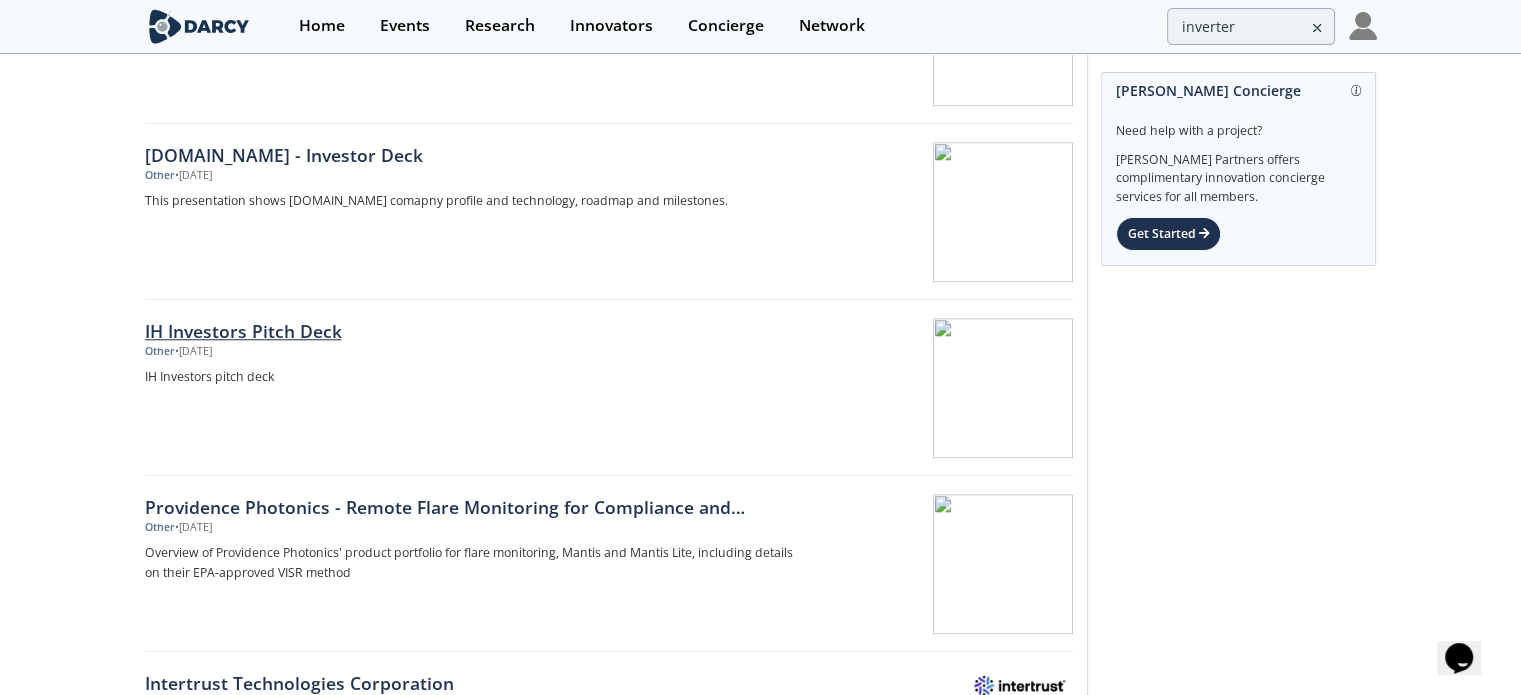 scroll, scrollTop: 1800, scrollLeft: 0, axis: vertical 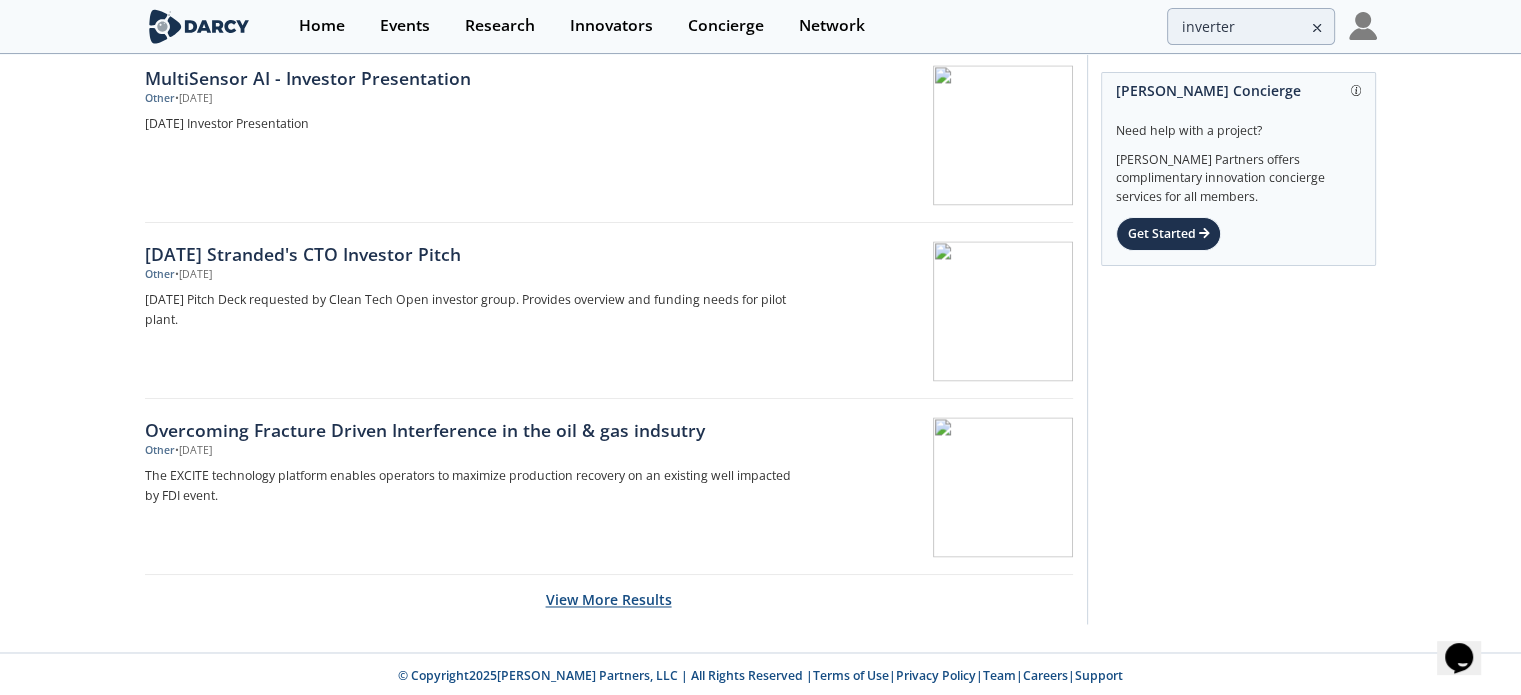 click on "View More Results" at bounding box center (609, 599) 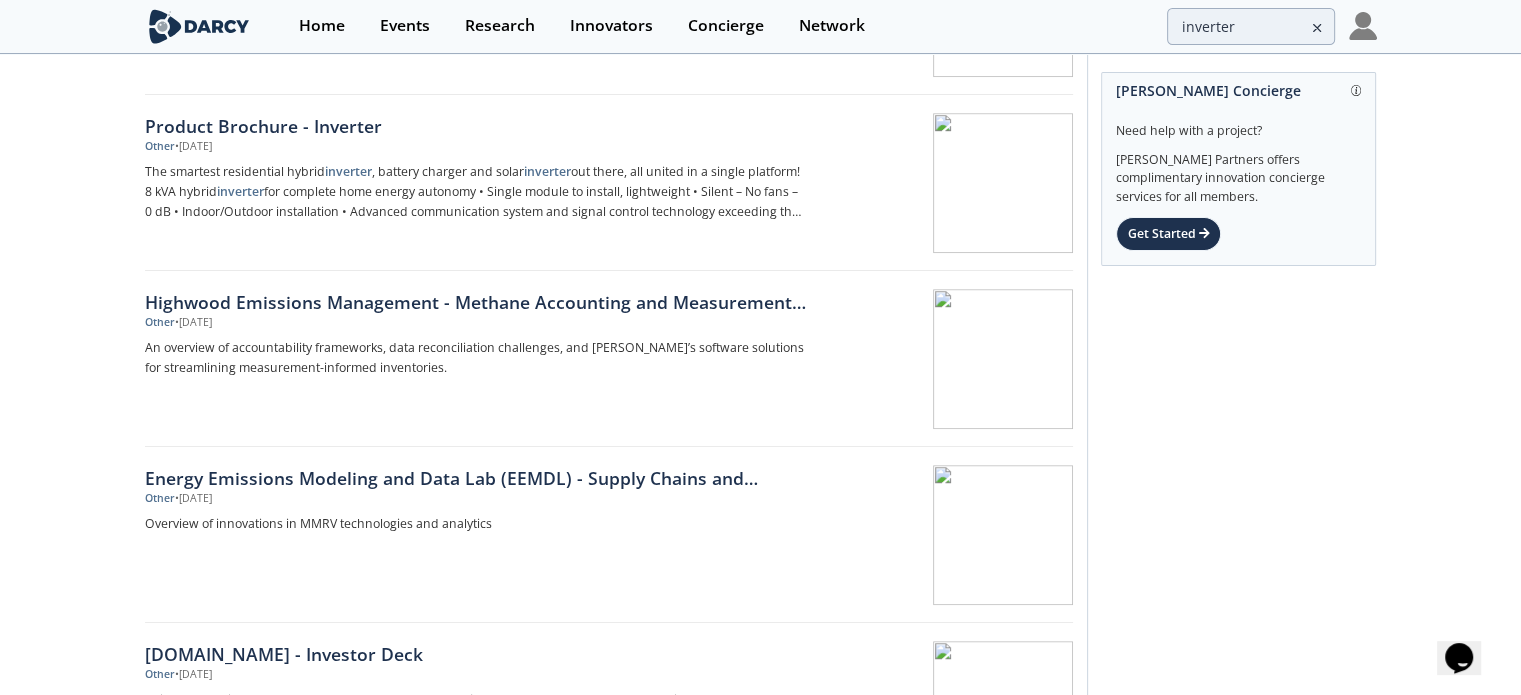 scroll, scrollTop: 3064, scrollLeft: 0, axis: vertical 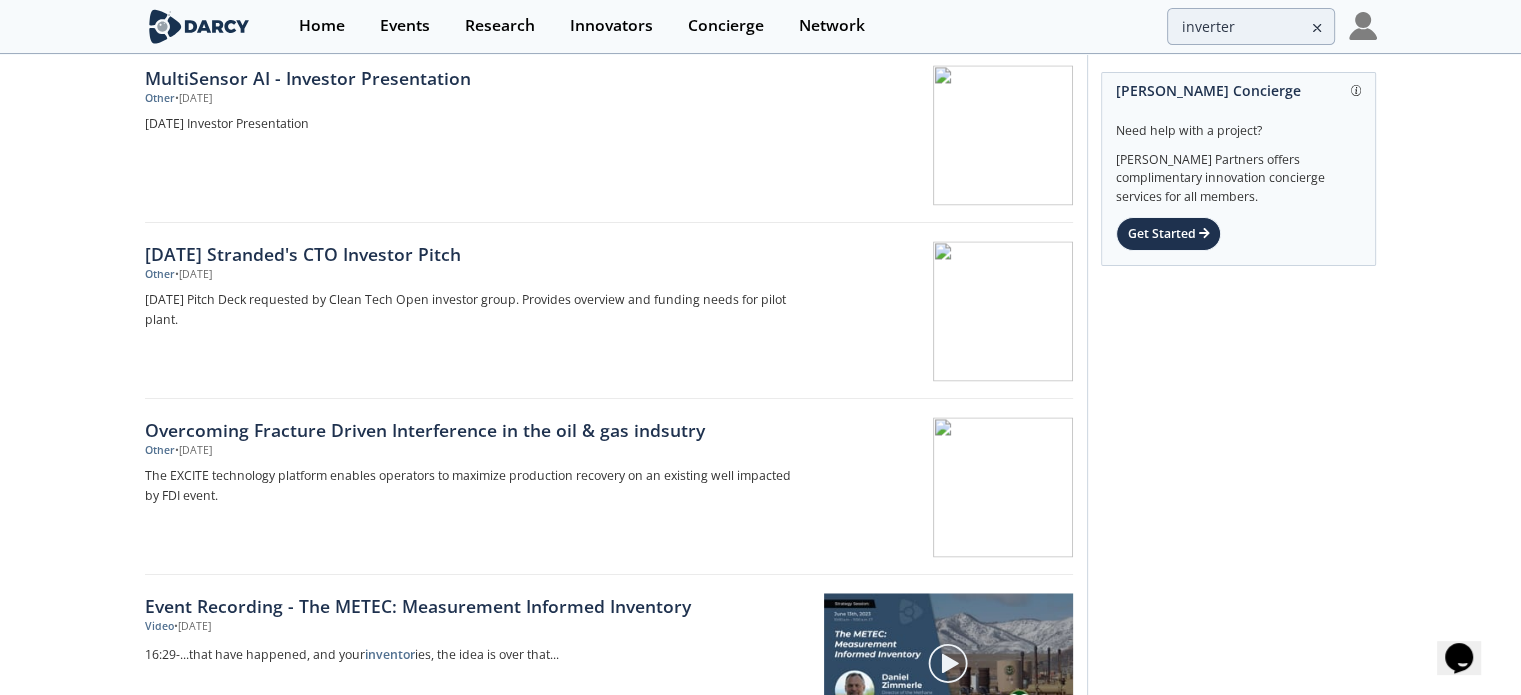 drag, startPoint x: 639, startPoint y: 600, endPoint x: 104, endPoint y: 489, distance: 546.3936 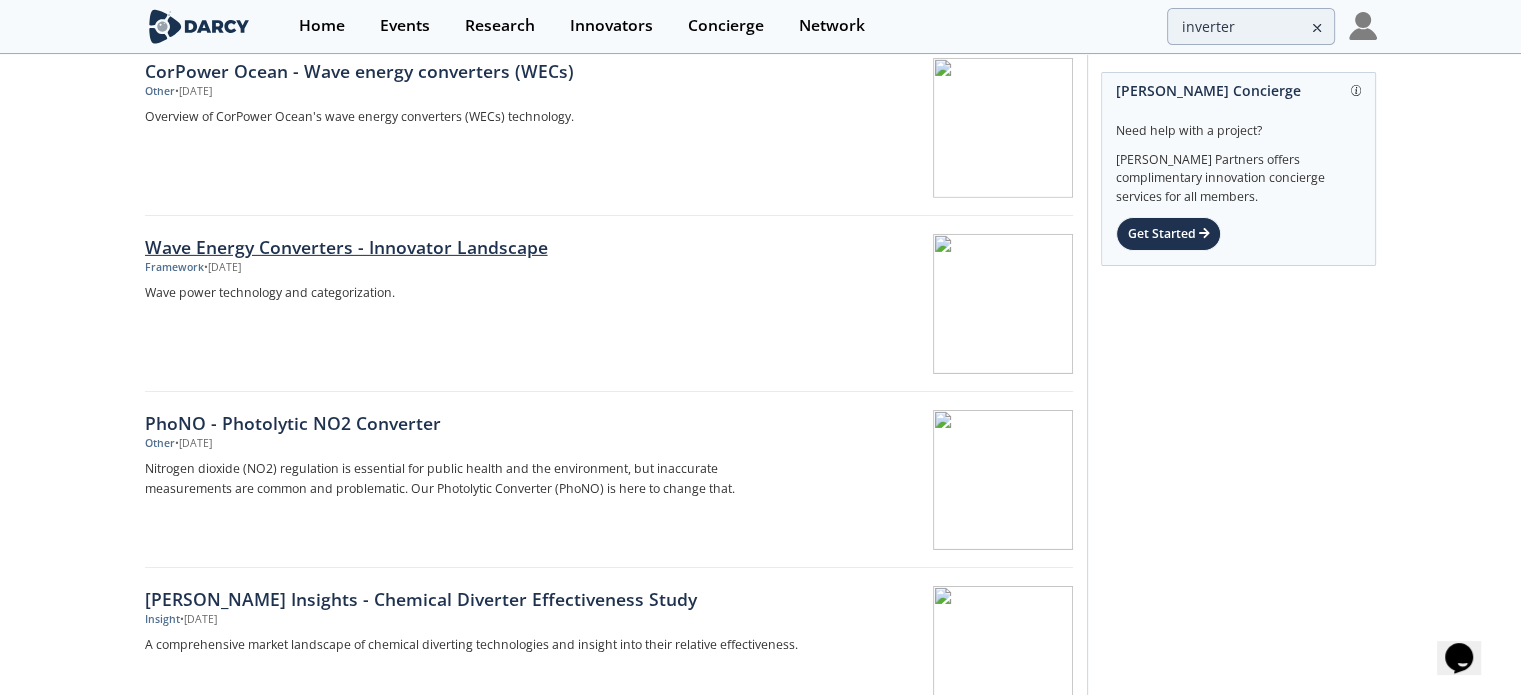scroll, scrollTop: 6580, scrollLeft: 0, axis: vertical 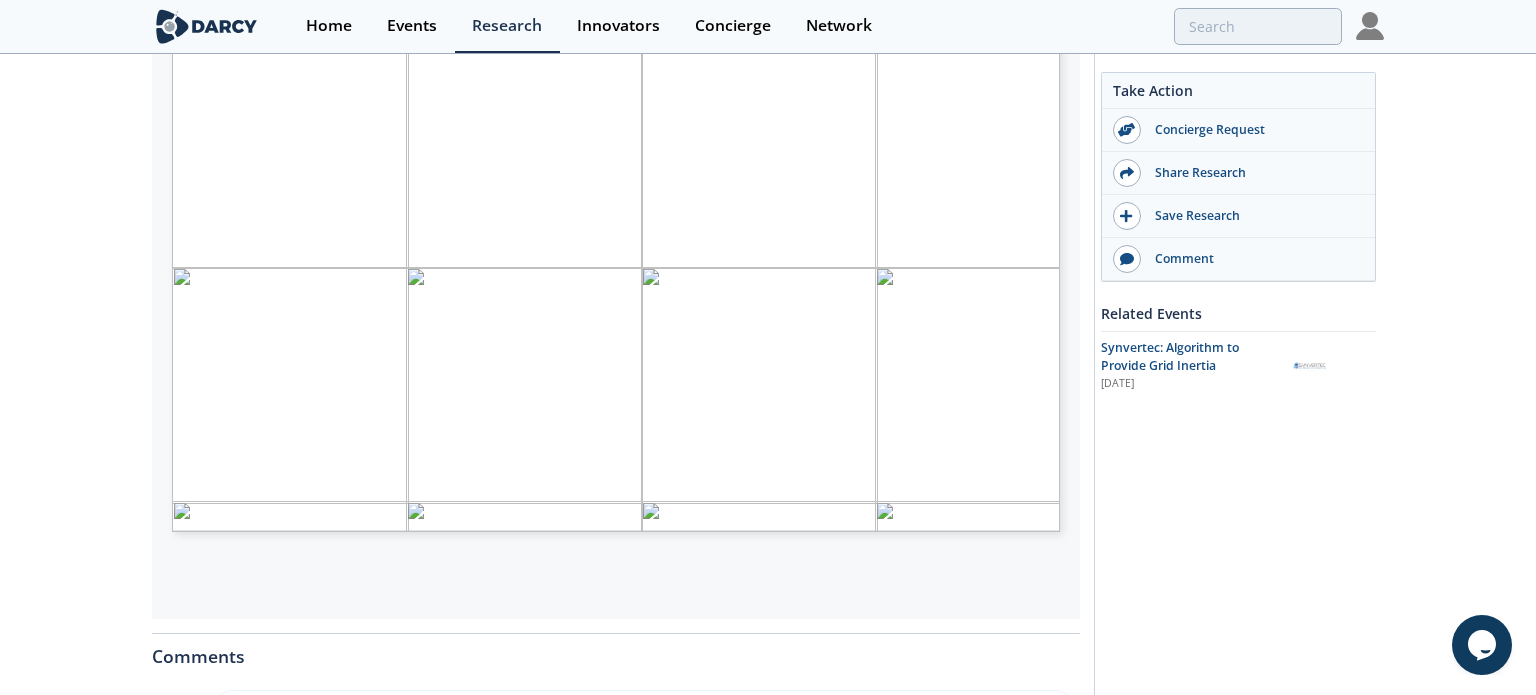 type on "1" 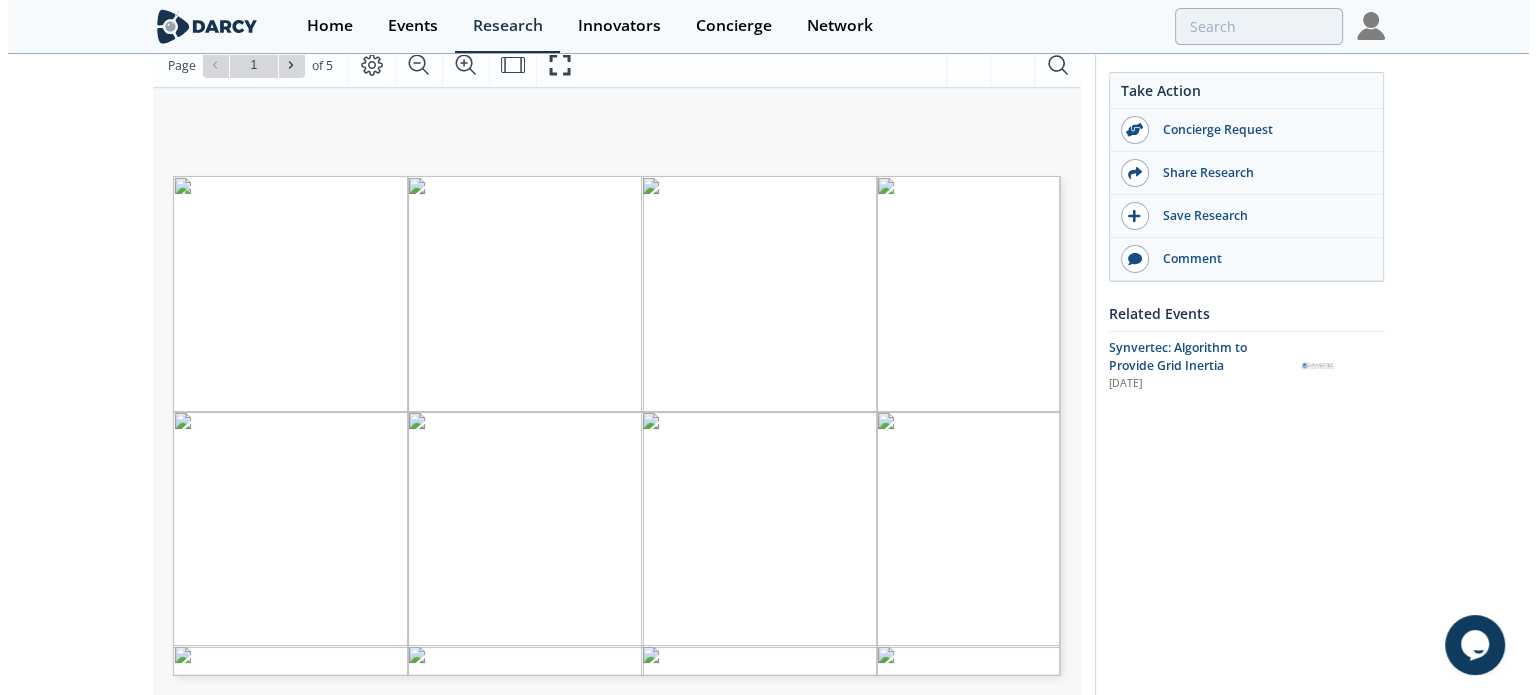 scroll, scrollTop: 200, scrollLeft: 0, axis: vertical 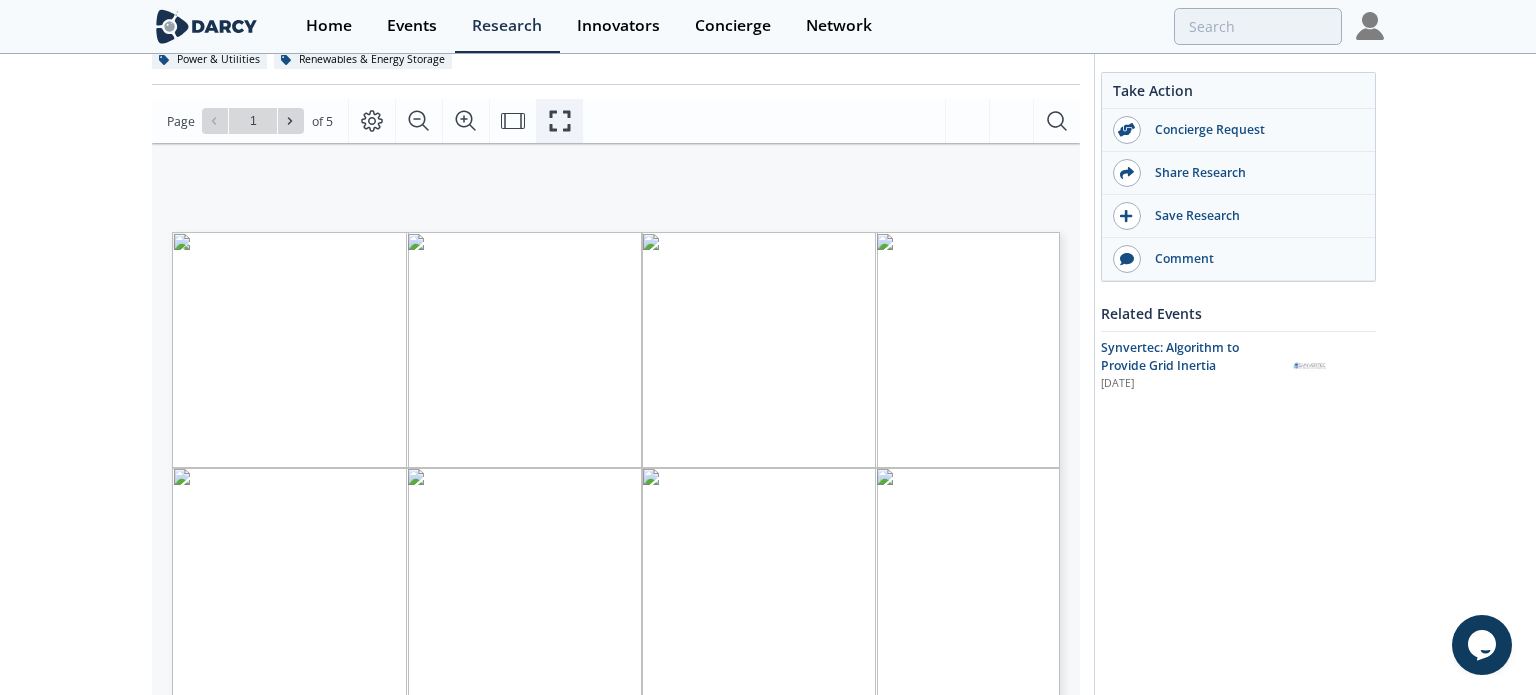 click 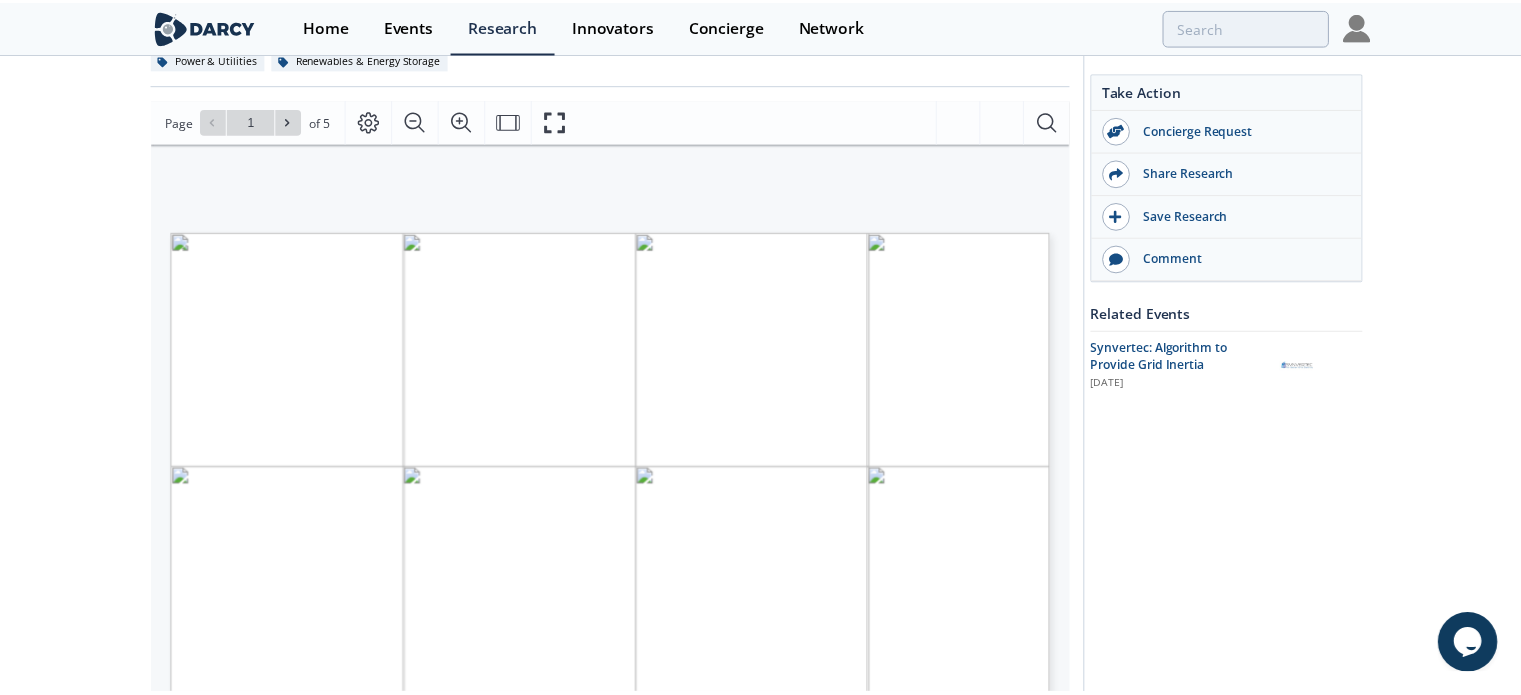 scroll, scrollTop: 0, scrollLeft: 0, axis: both 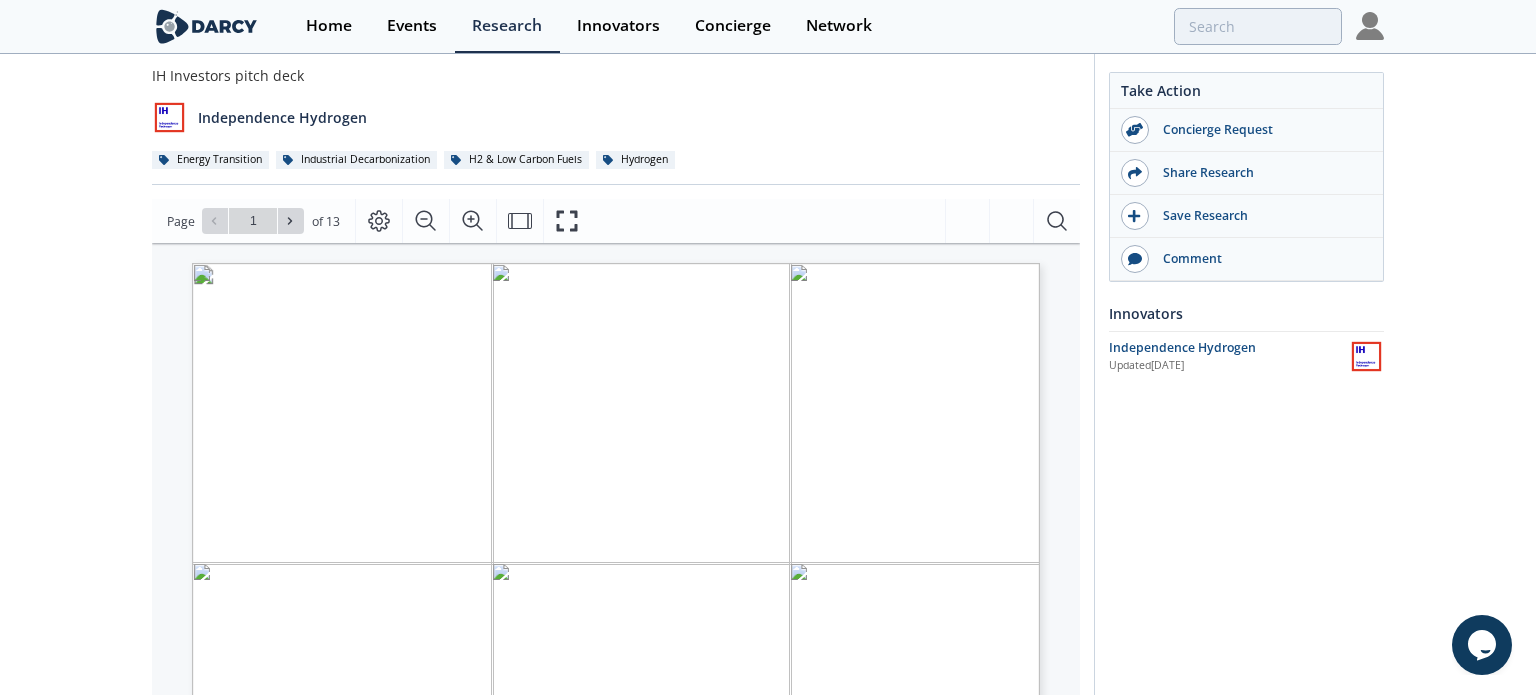type on "2" 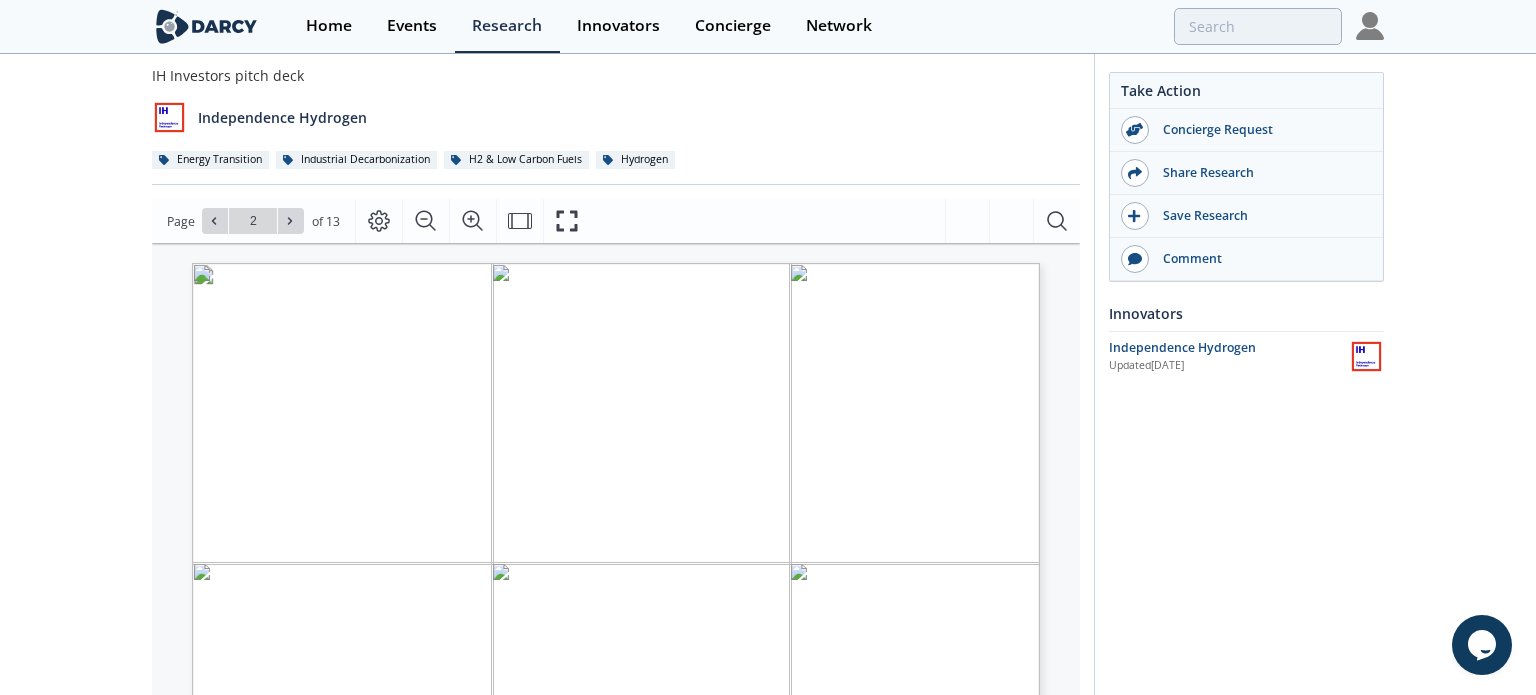 type on "3" 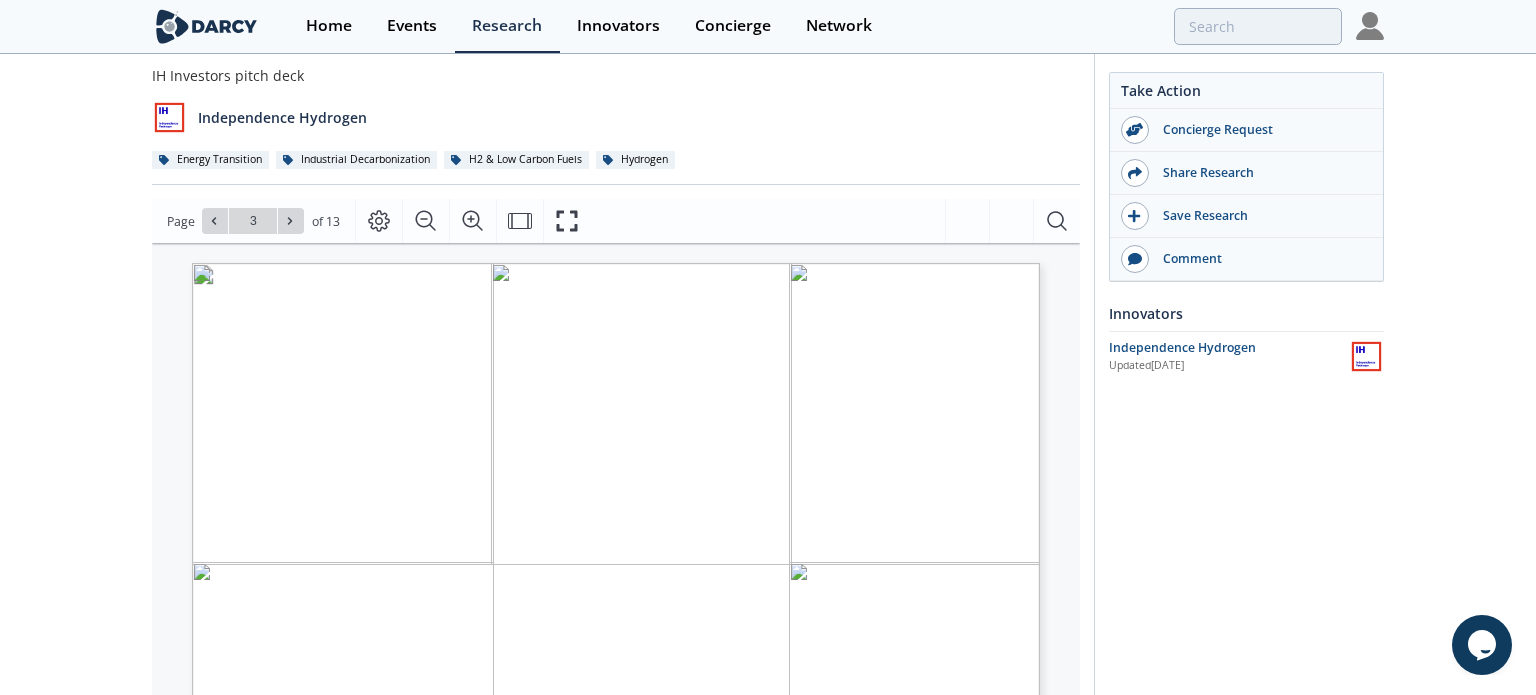 type on "4" 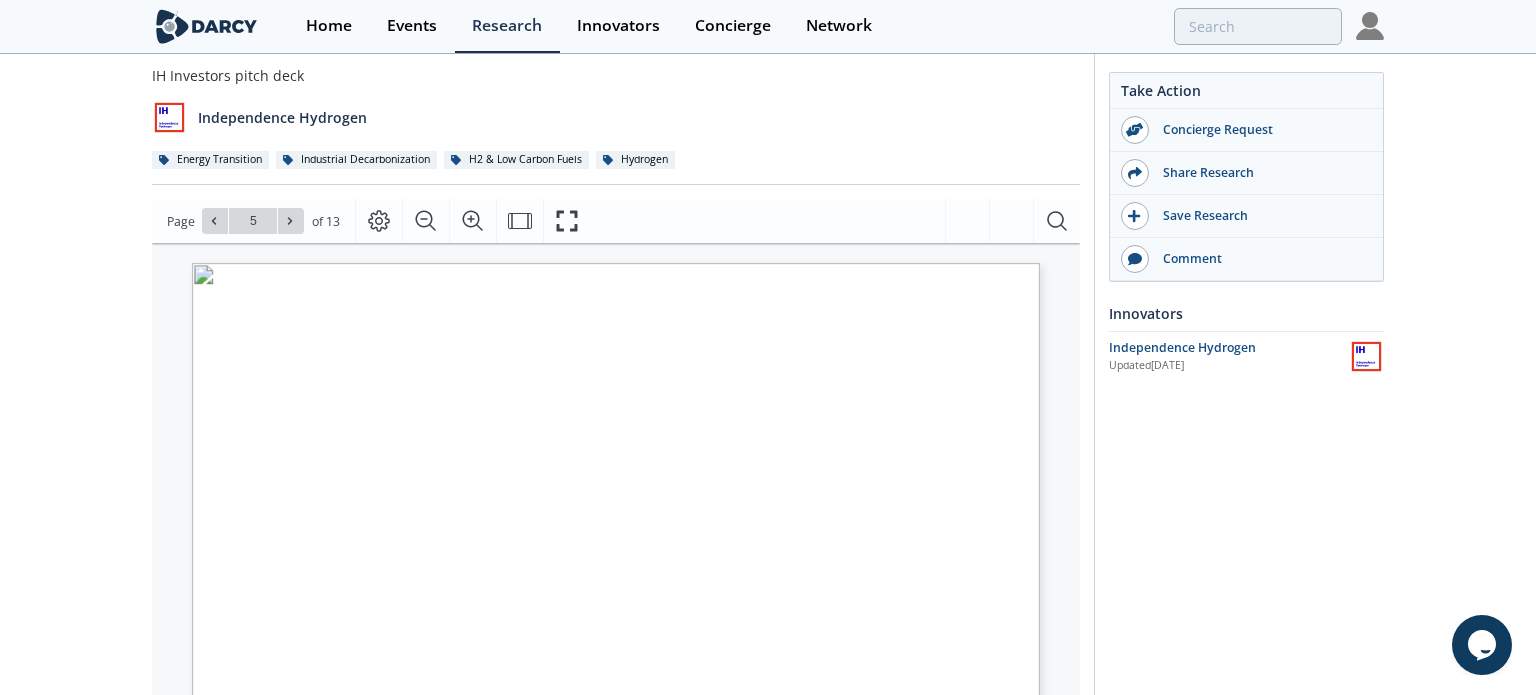 type on "6" 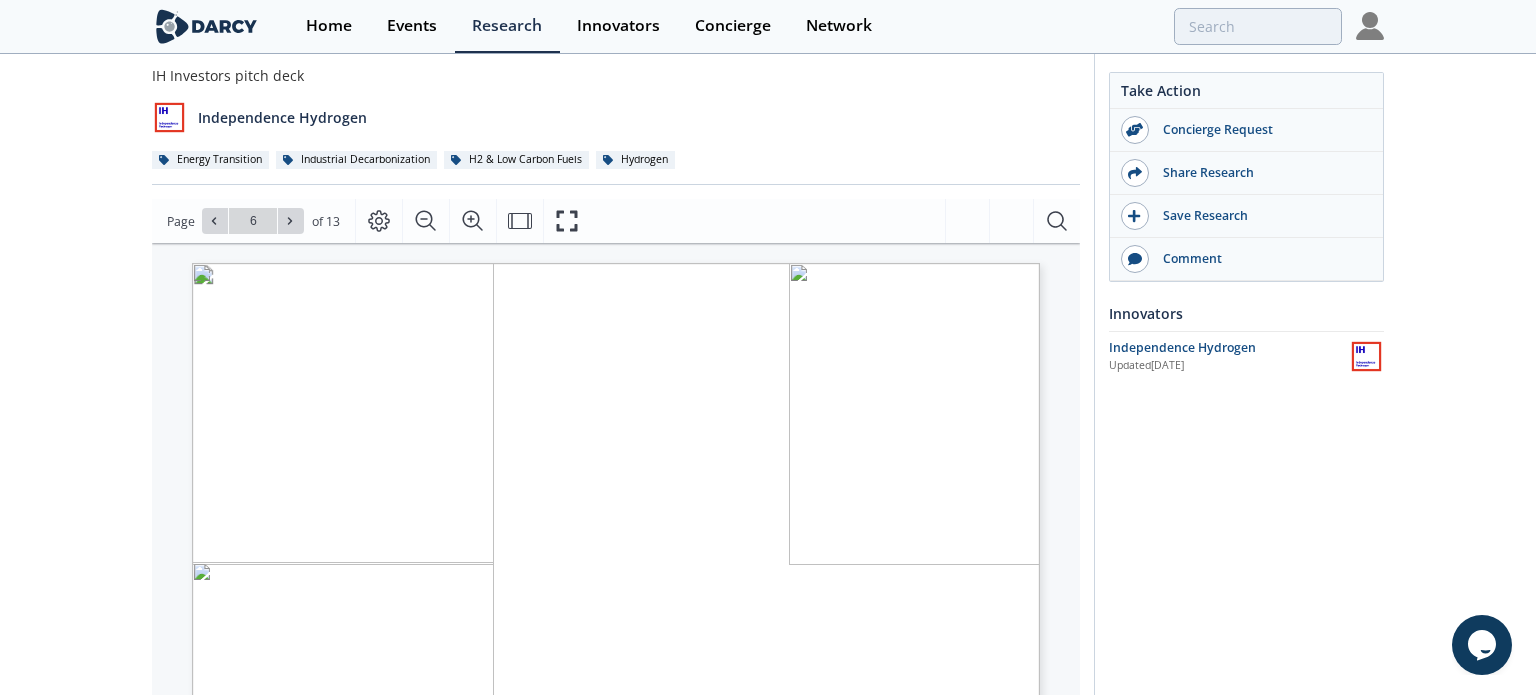 type on "7" 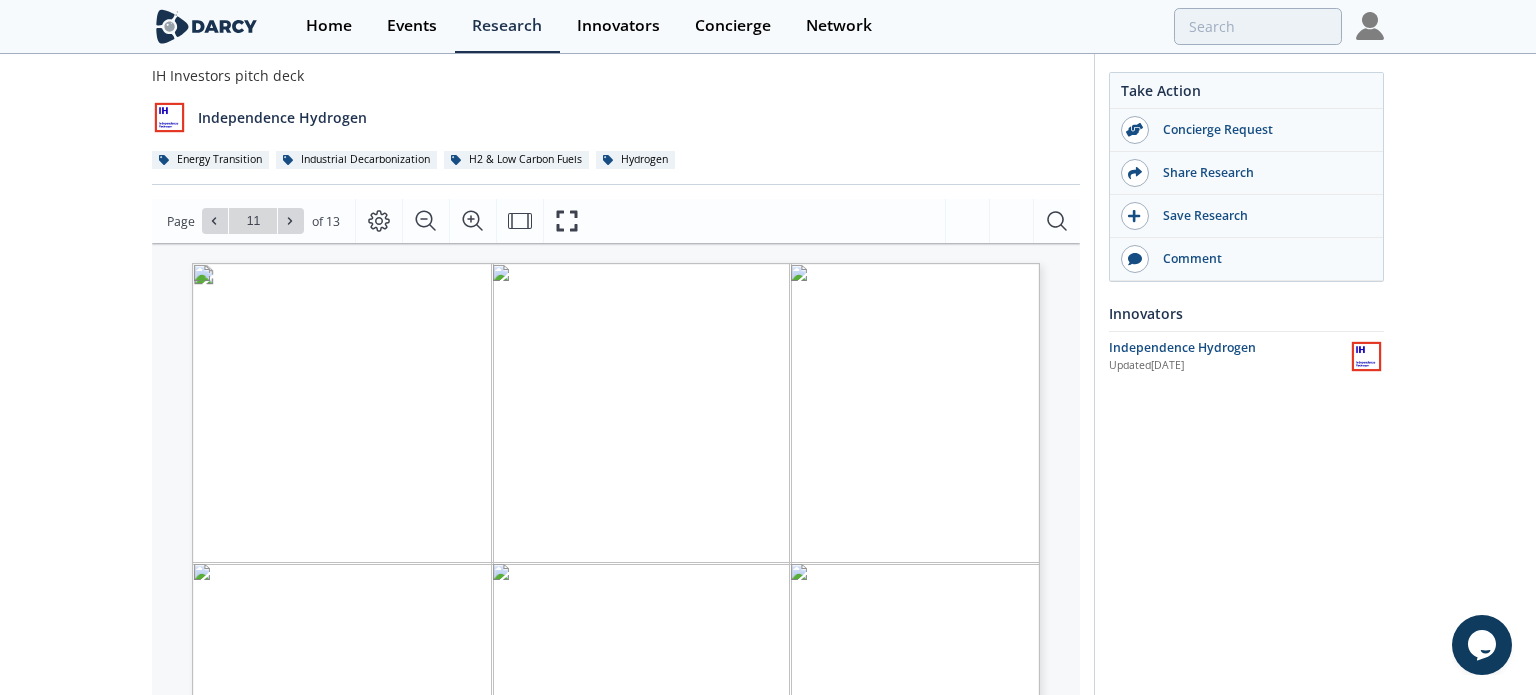type on "12" 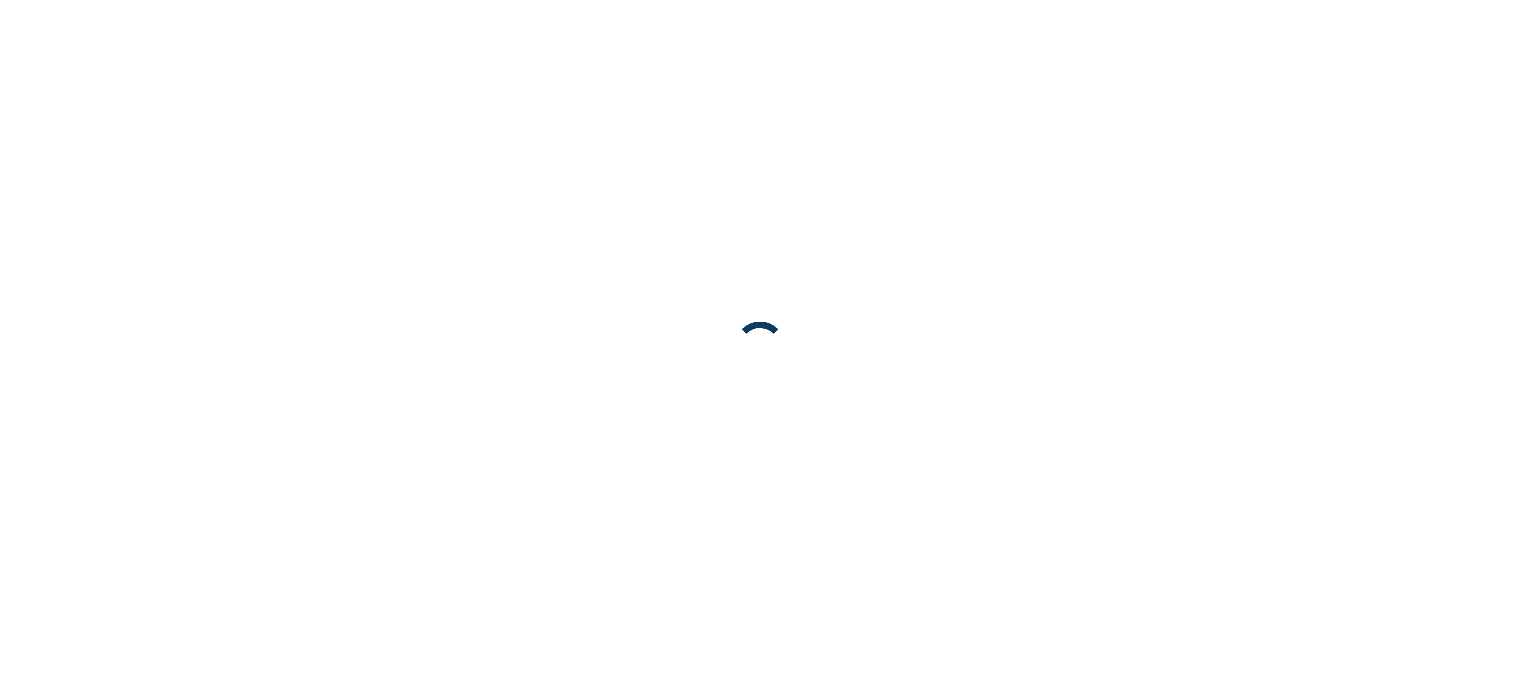 scroll, scrollTop: 0, scrollLeft: 0, axis: both 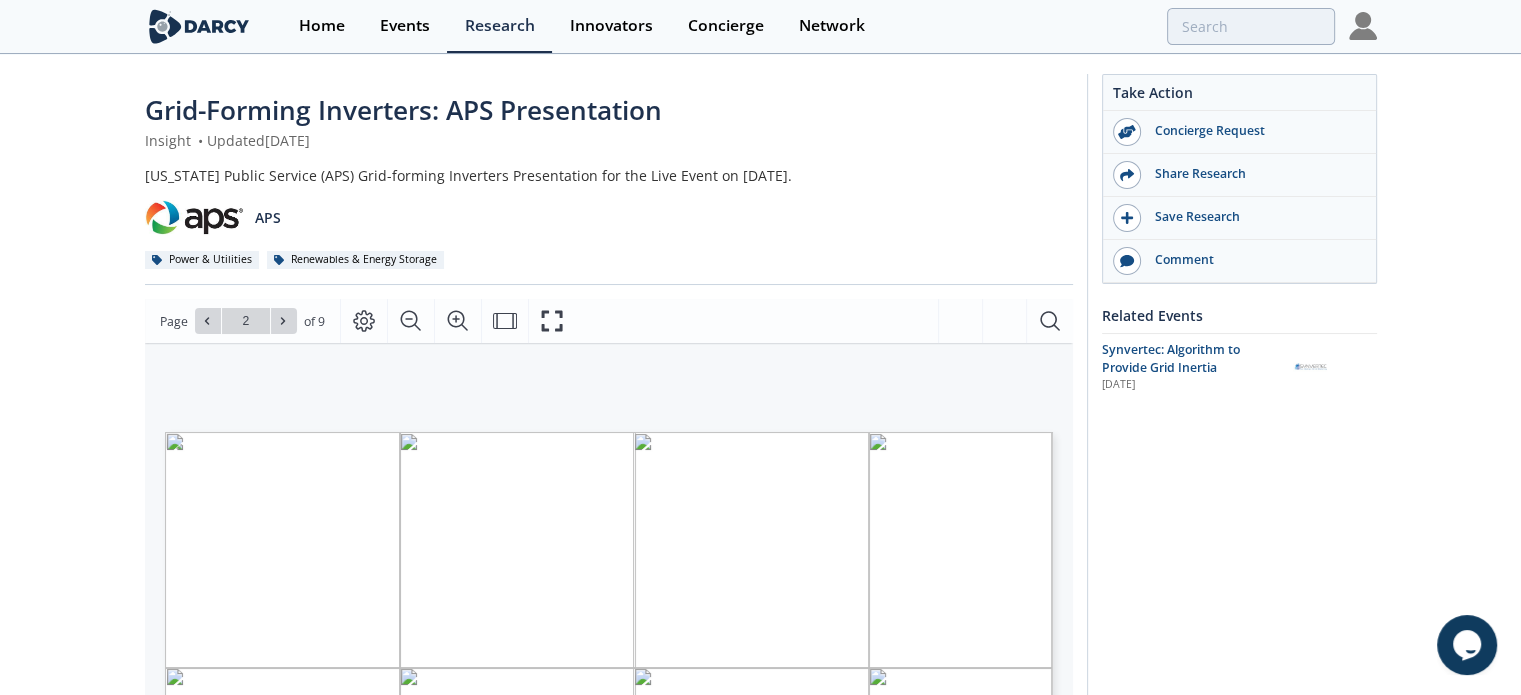 click on "Grid-Forming Inverters: APS Presentation
Insight
•
Updated  [DATE]
[US_STATE] Public Service (APS) Grid-forming Inverters Presentation for the Live Event on [DATE].
APS
Power & Utilities
Renewables & Energy Storage
Comments
YA" 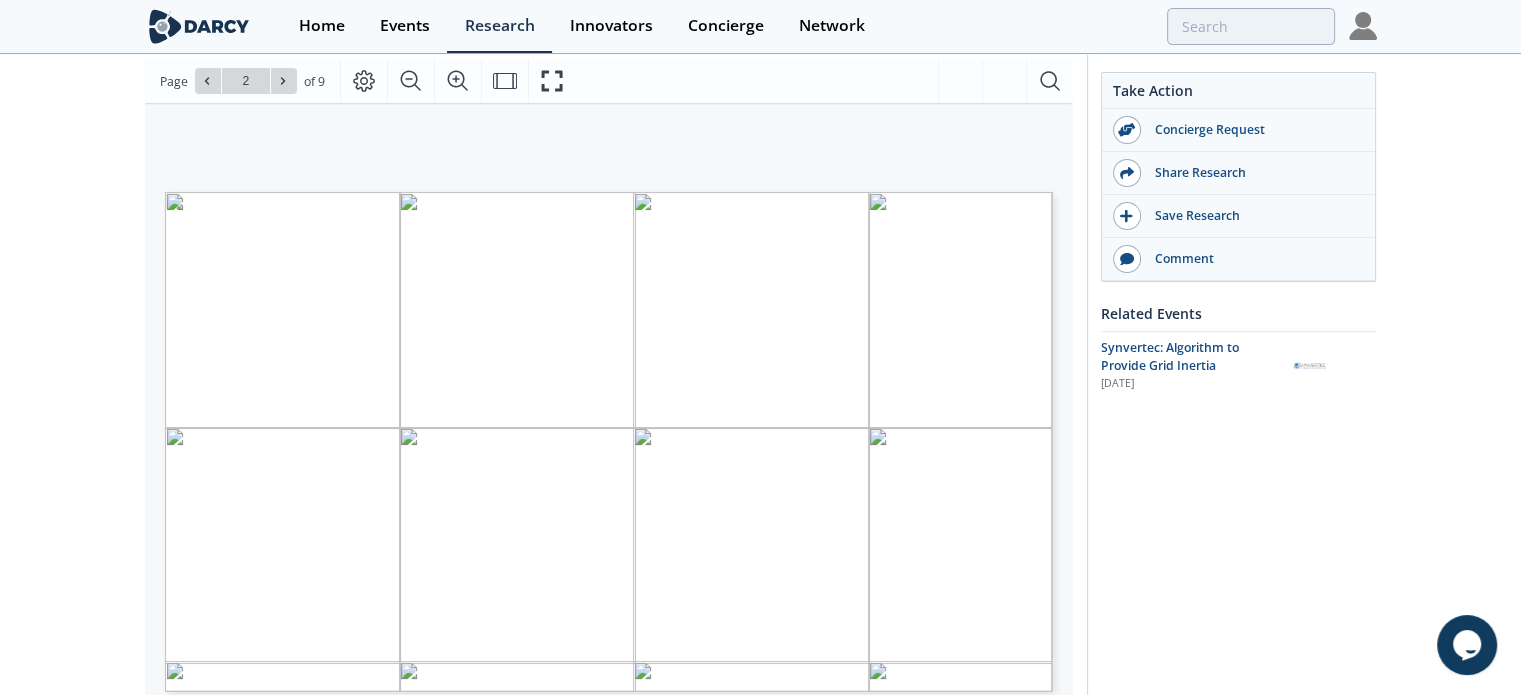 scroll, scrollTop: 300, scrollLeft: 0, axis: vertical 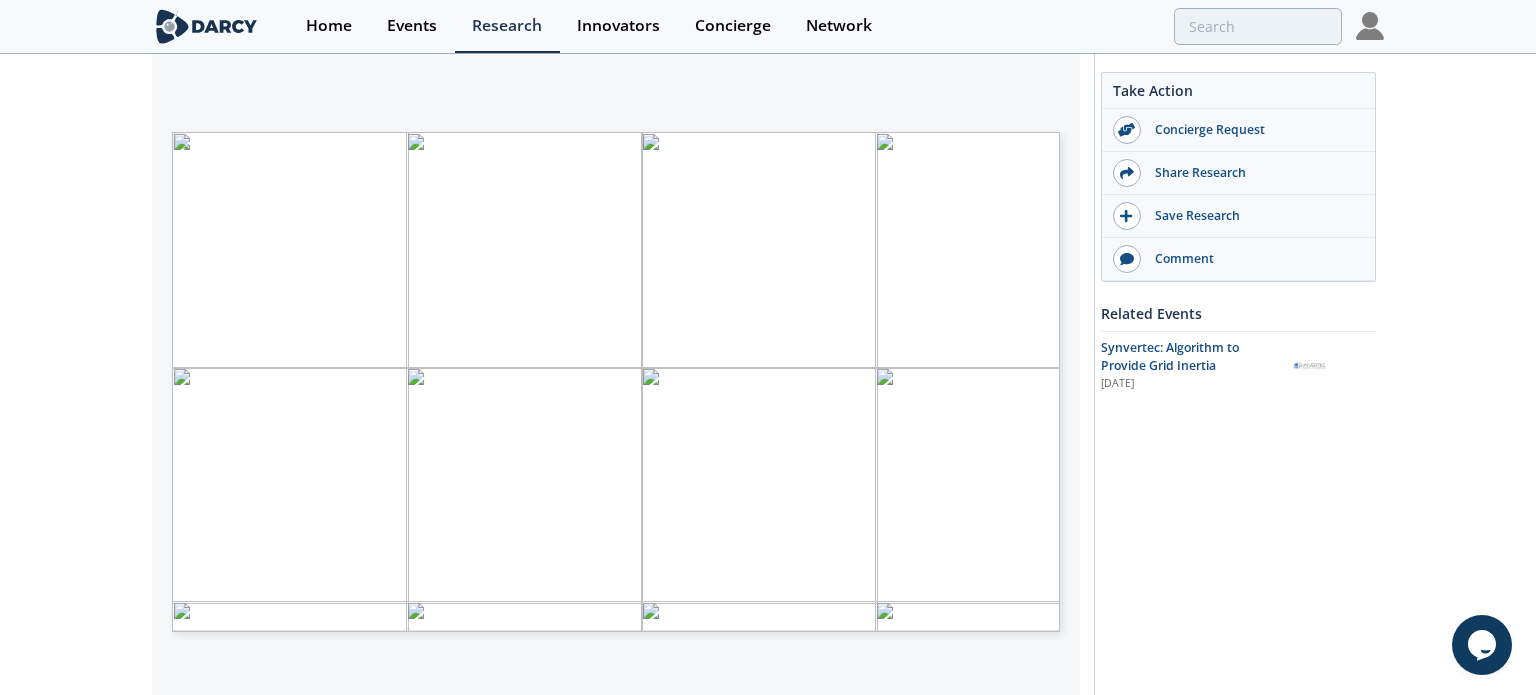 type on "3" 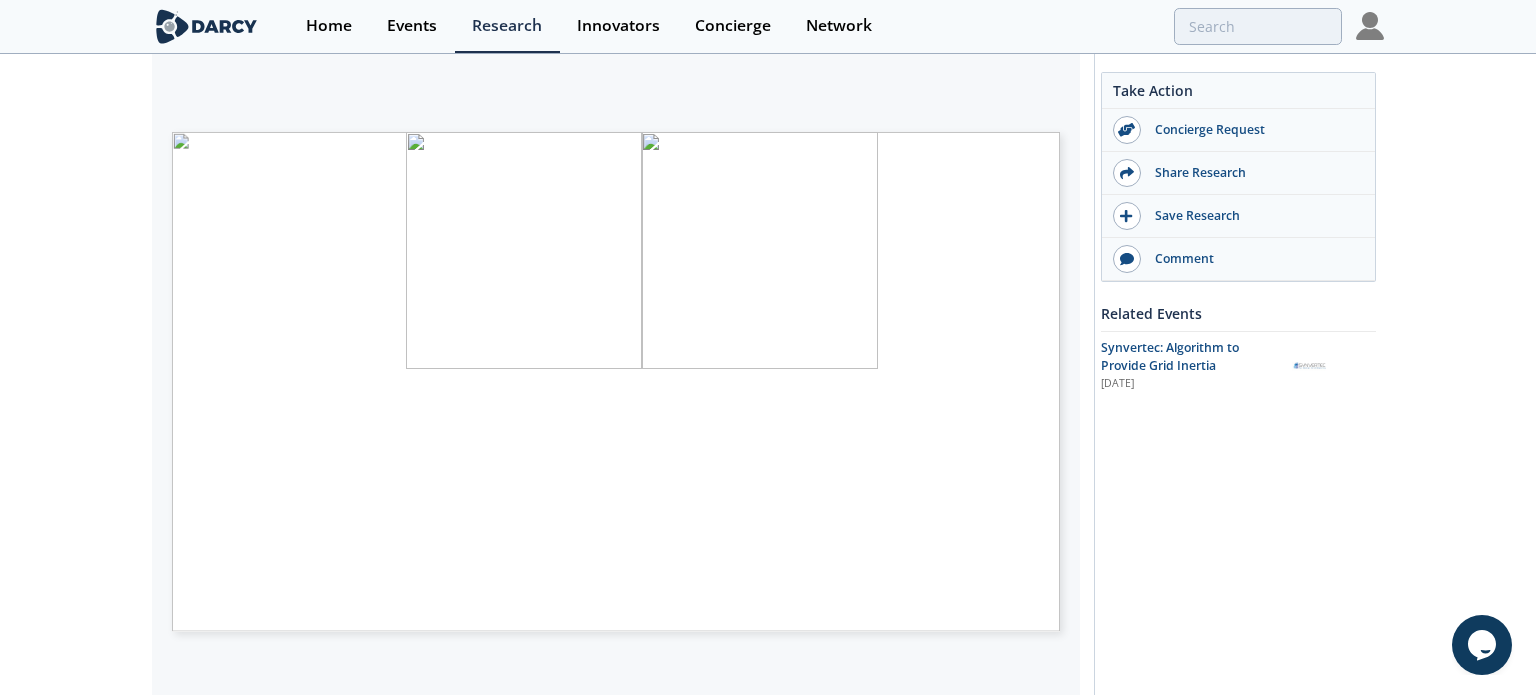 type on "4" 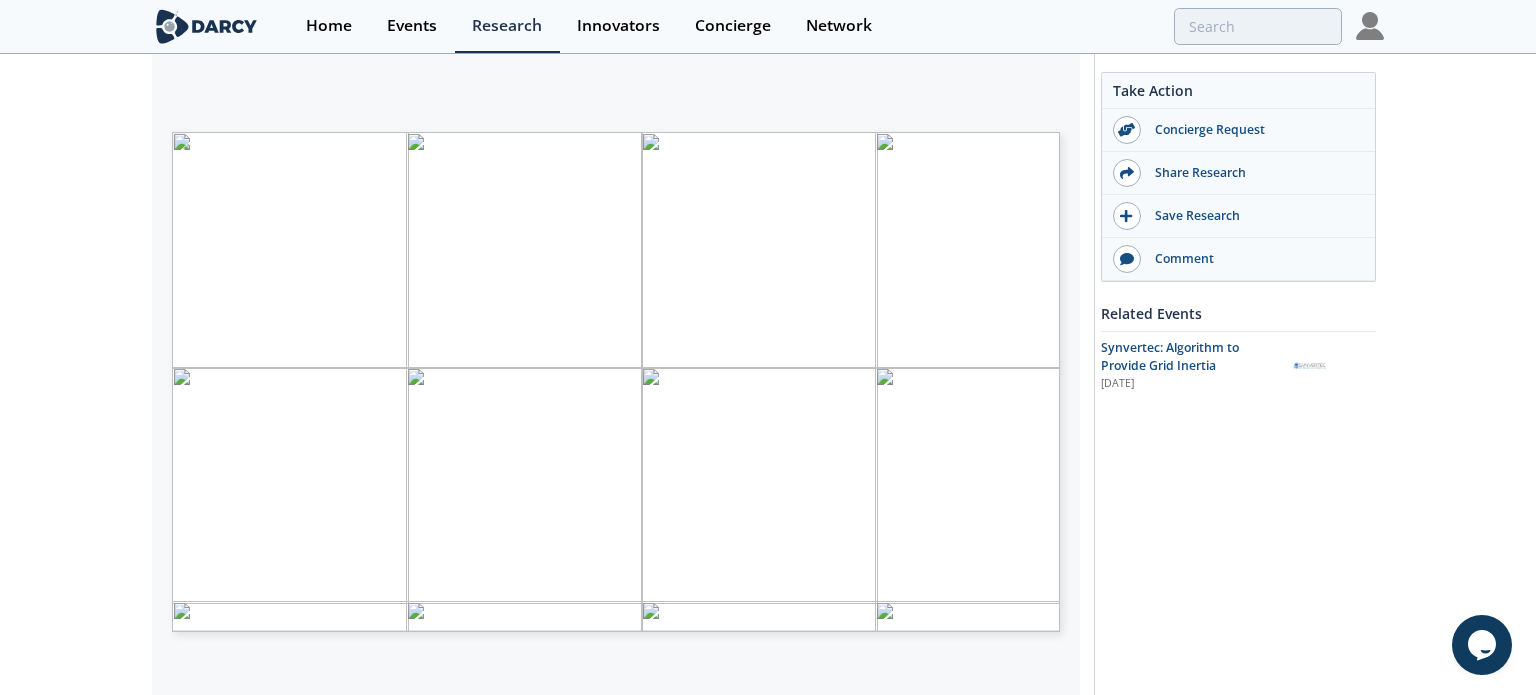 type on "1" 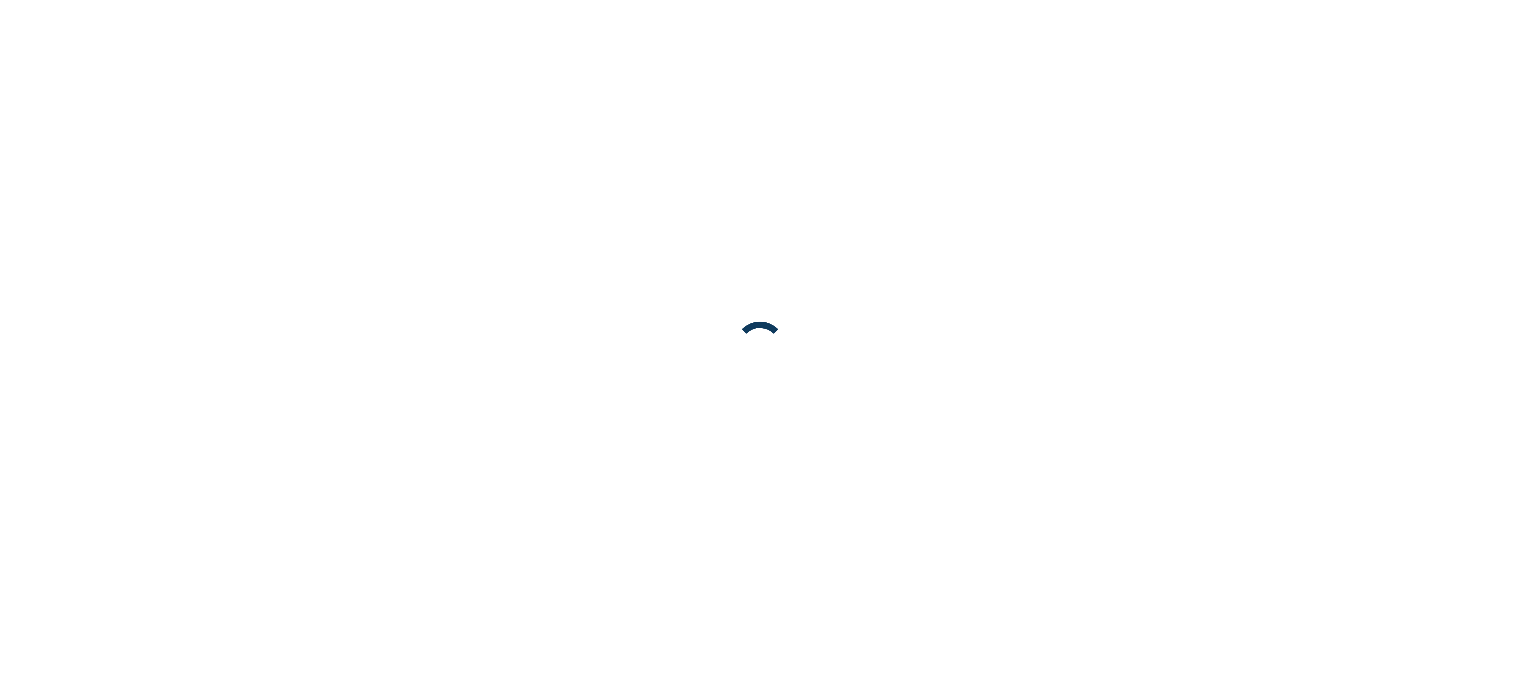 scroll, scrollTop: 0, scrollLeft: 0, axis: both 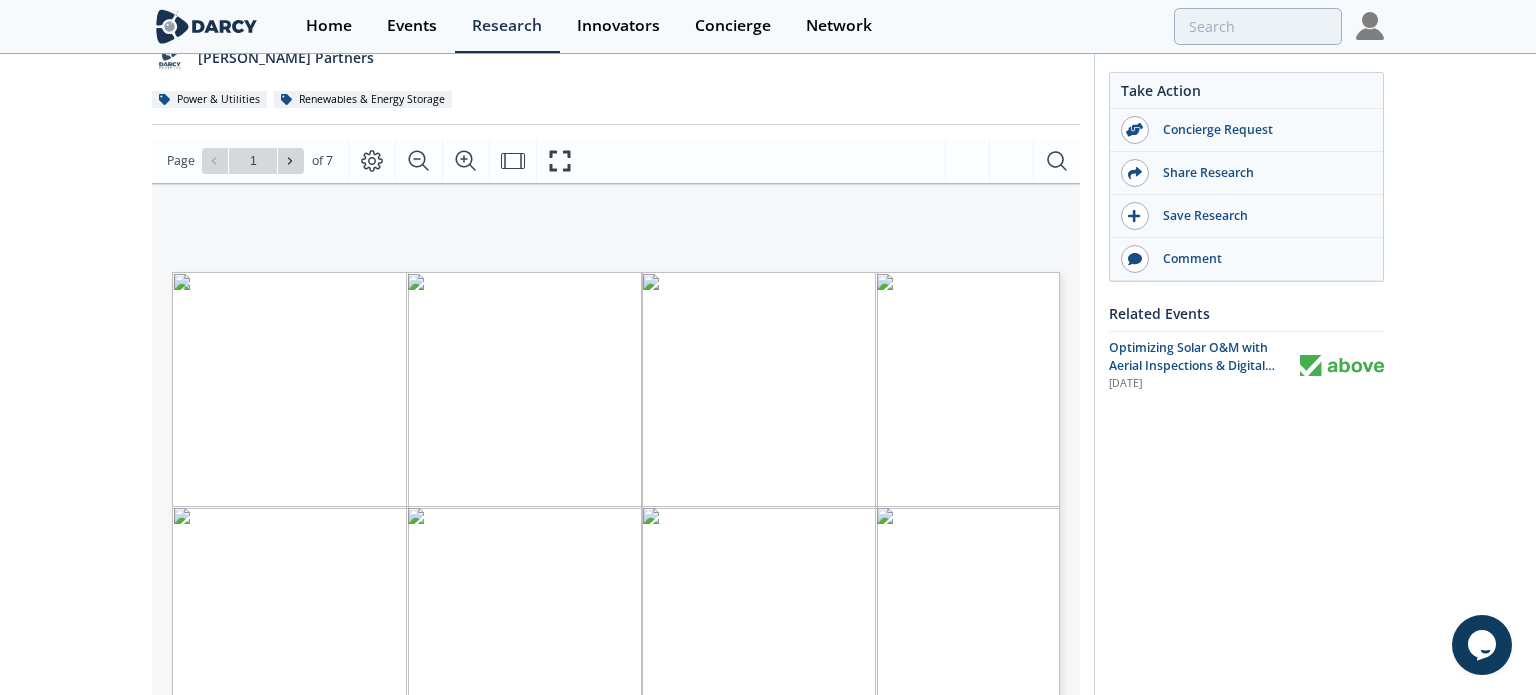 type on "2" 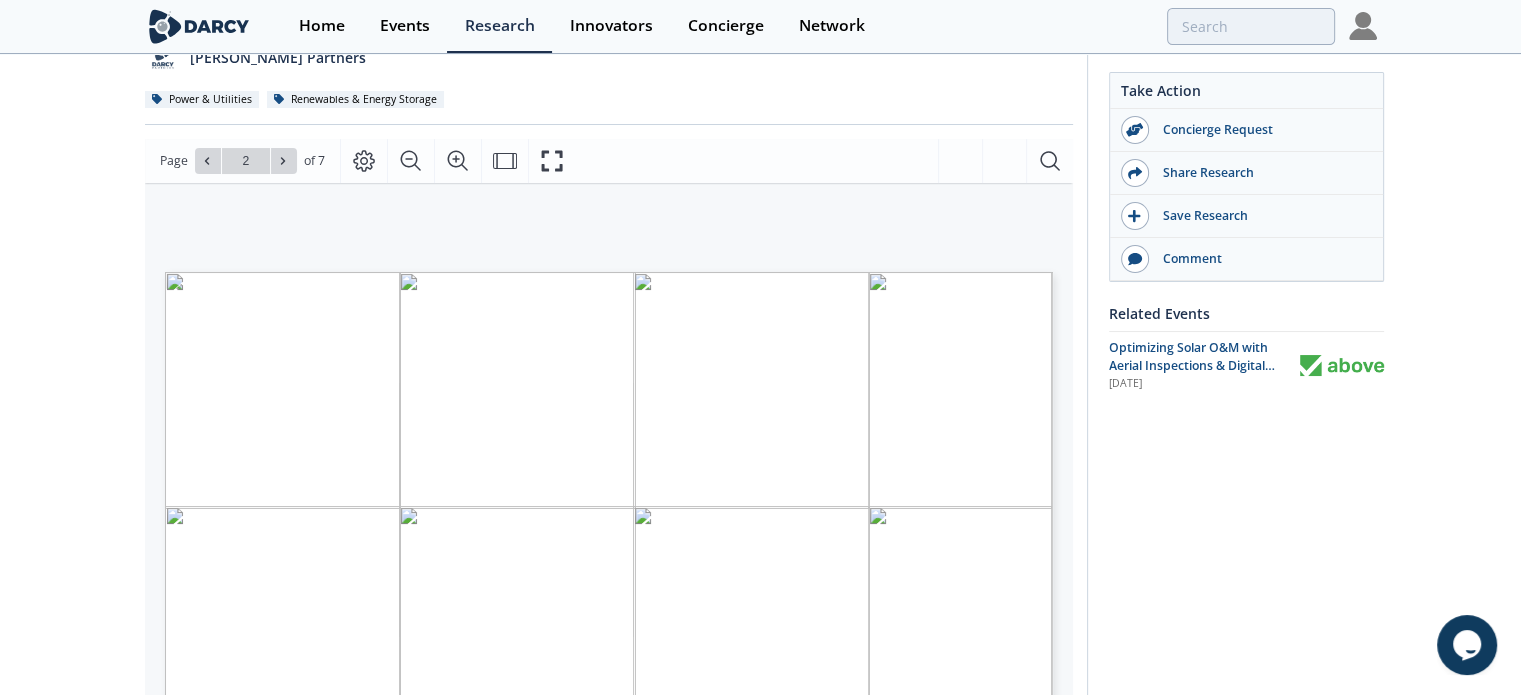 click on "Darcy Insights - Optimizing Solar PV O&M with Aerial Inspections & Digital Twins
Insight
•
Updated  April 10, 2025
Utility-Scale Solar PV Operations and Maintenance (O&M) - market overview and identification of the main pathways to enhance O&M.
Darcy Partners
Power & Utilities
Renewables & Energy Storage" 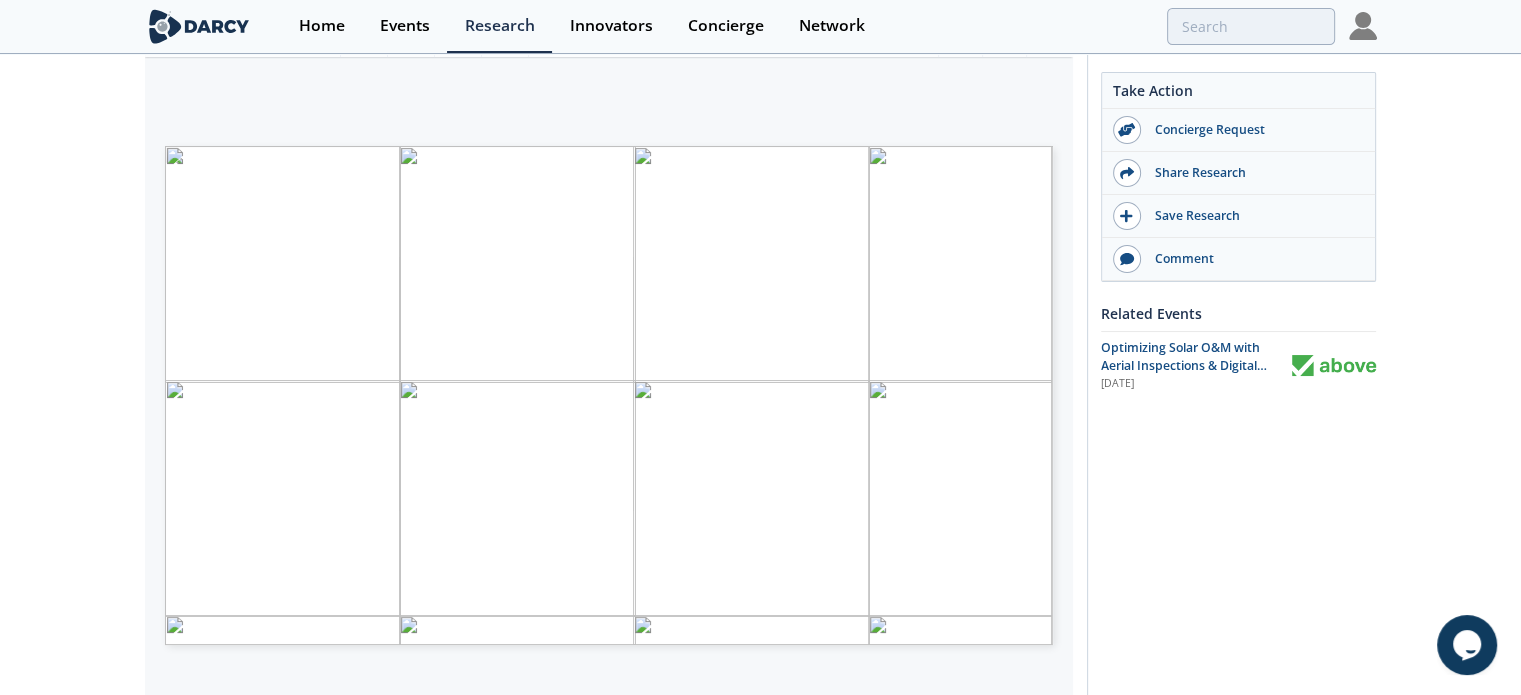 scroll, scrollTop: 400, scrollLeft: 0, axis: vertical 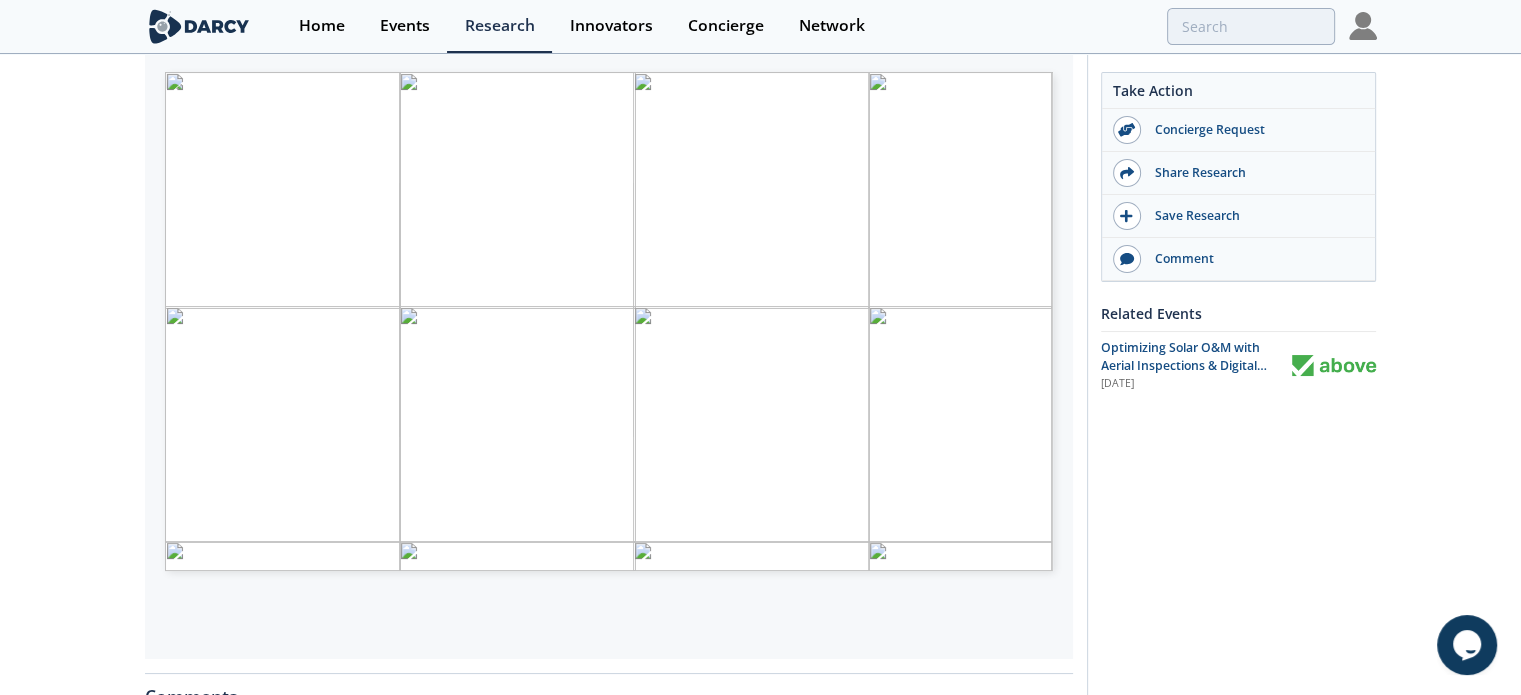 click on "Darcy Insights - Optimizing Solar PV O&M with Aerial Inspections & Digital Twins
Insight
•
Updated  April 10, 2025
Utility-Scale Solar PV Operations and Maintenance (O&M) - market overview and identification of the main pathways to enhance O&M.
Darcy Partners
Power & Utilities
Renewables & Energy Storage" 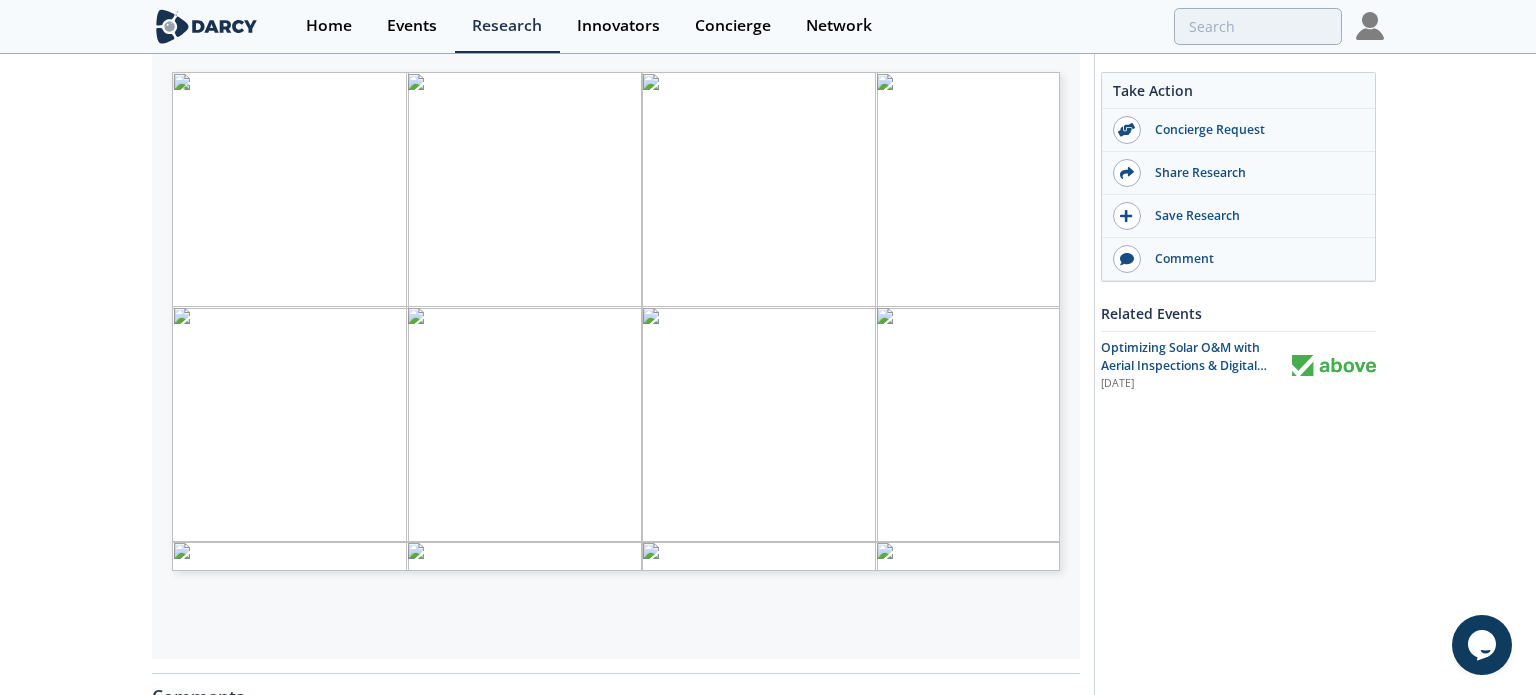 type on "1" 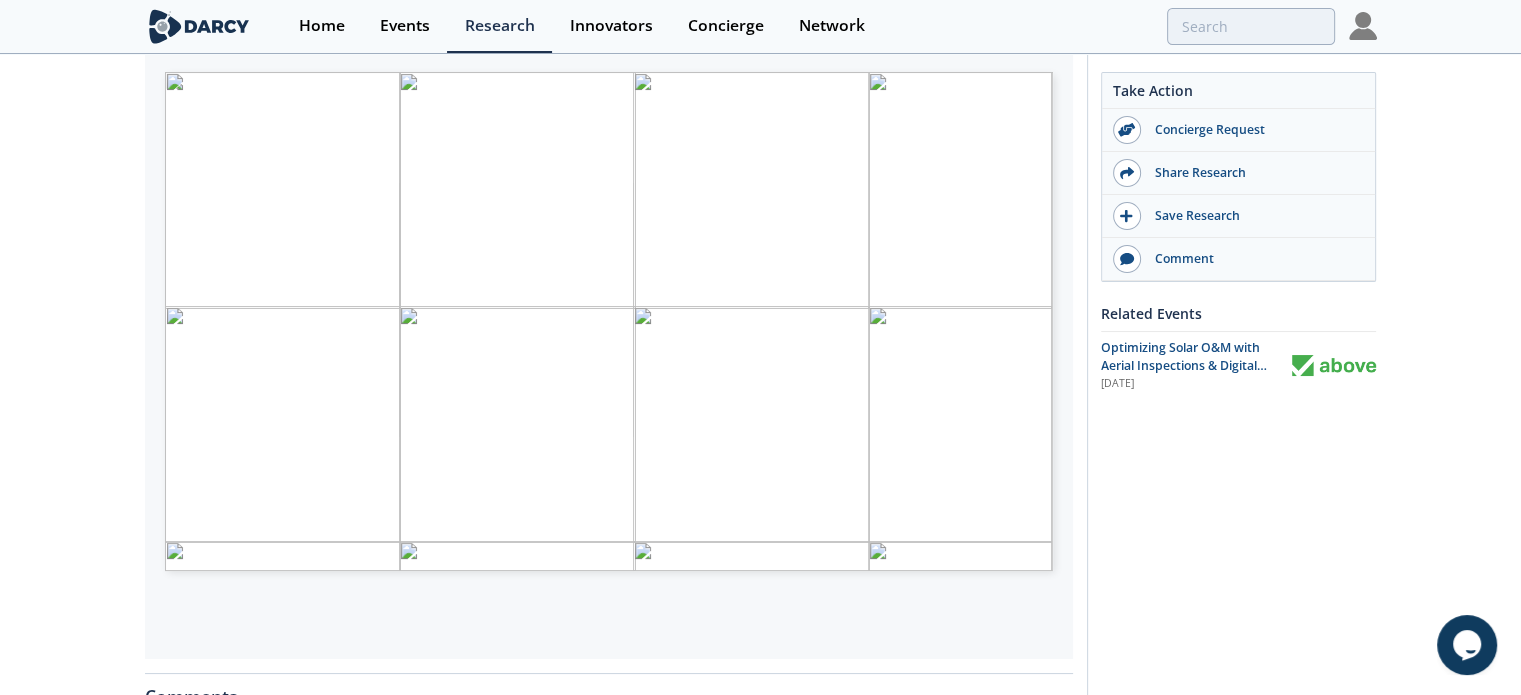 drag, startPoint x: 72, startPoint y: 264, endPoint x: 86, endPoint y: 263, distance: 14.035668 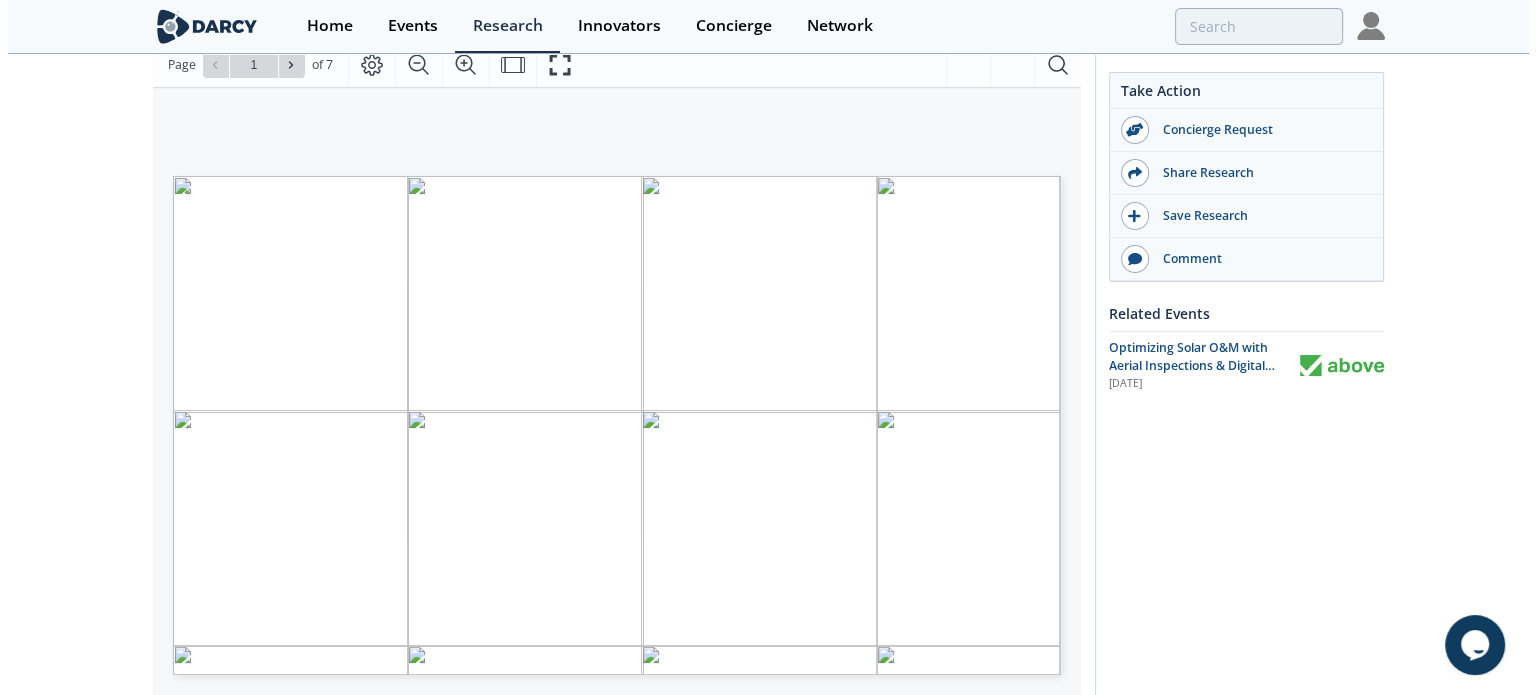 scroll, scrollTop: 200, scrollLeft: 0, axis: vertical 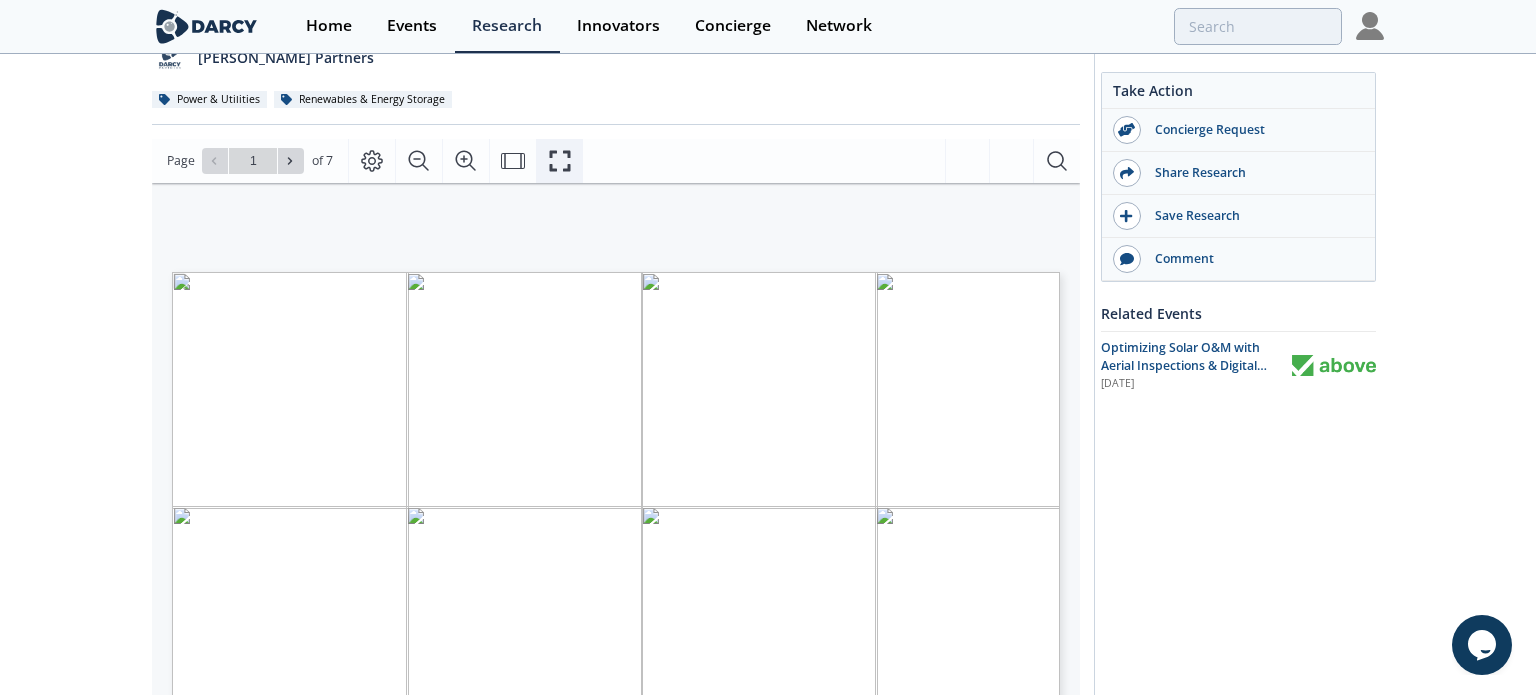 drag, startPoint x: 565, startPoint y: 173, endPoint x: 572, endPoint y: 296, distance: 123.19903 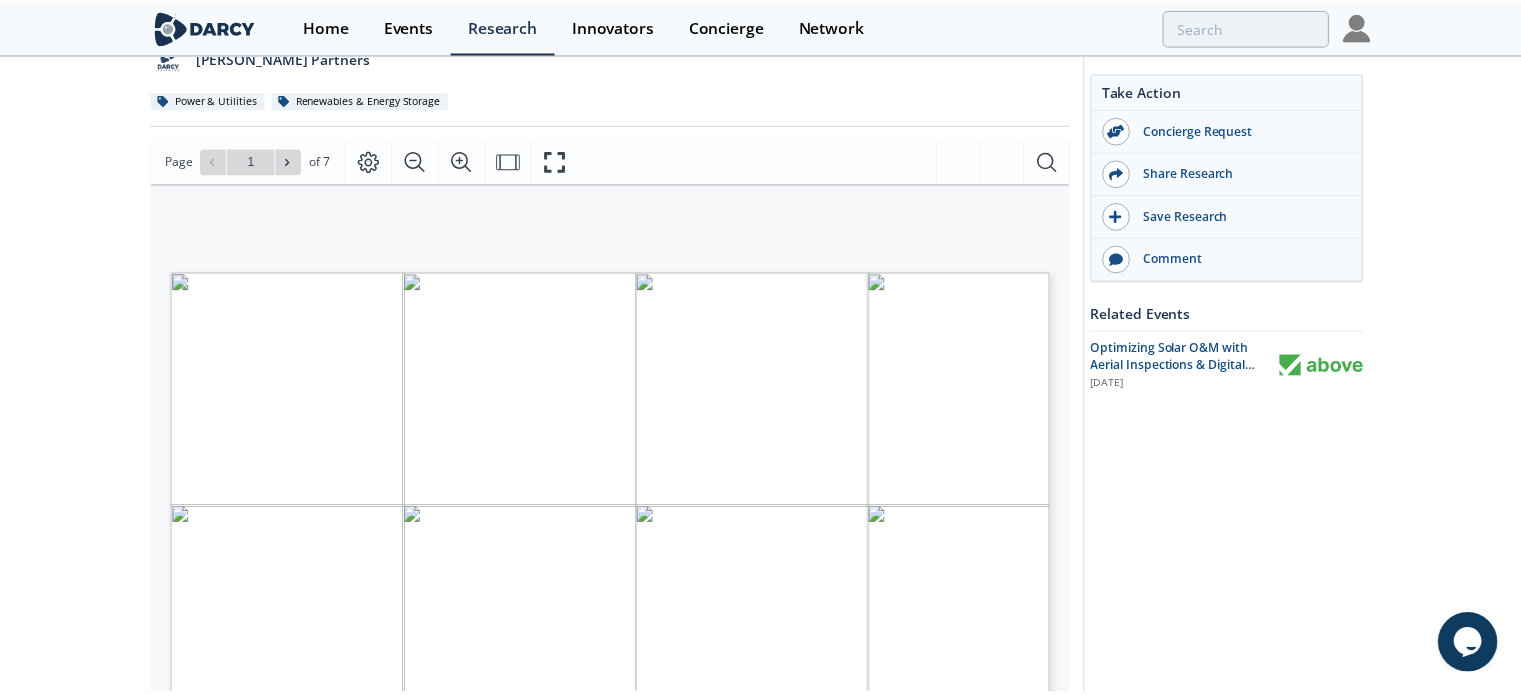 scroll, scrollTop: 0, scrollLeft: 0, axis: both 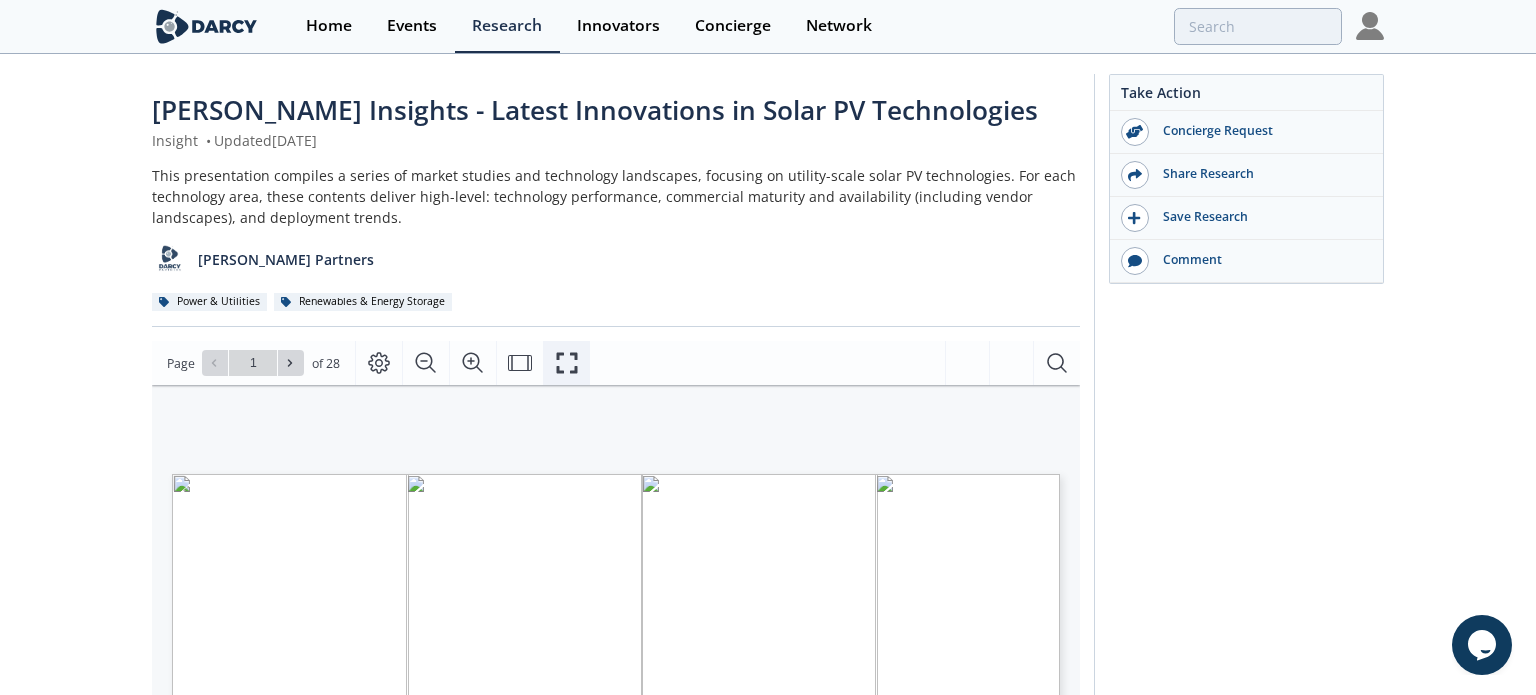drag, startPoint x: 576, startPoint y: 362, endPoint x: 580, endPoint y: 476, distance: 114.07015 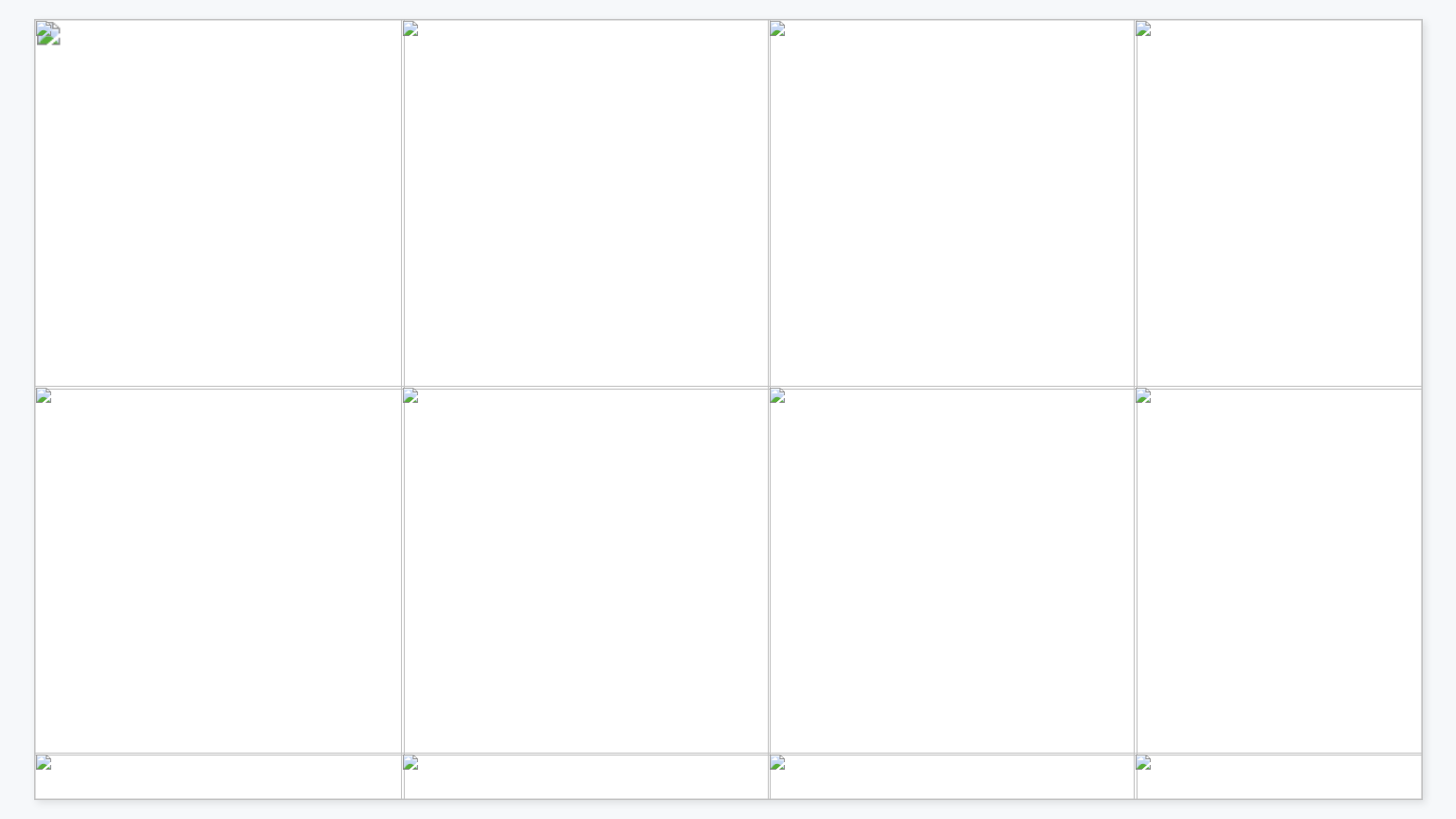 click at bounding box center [1180, 679] 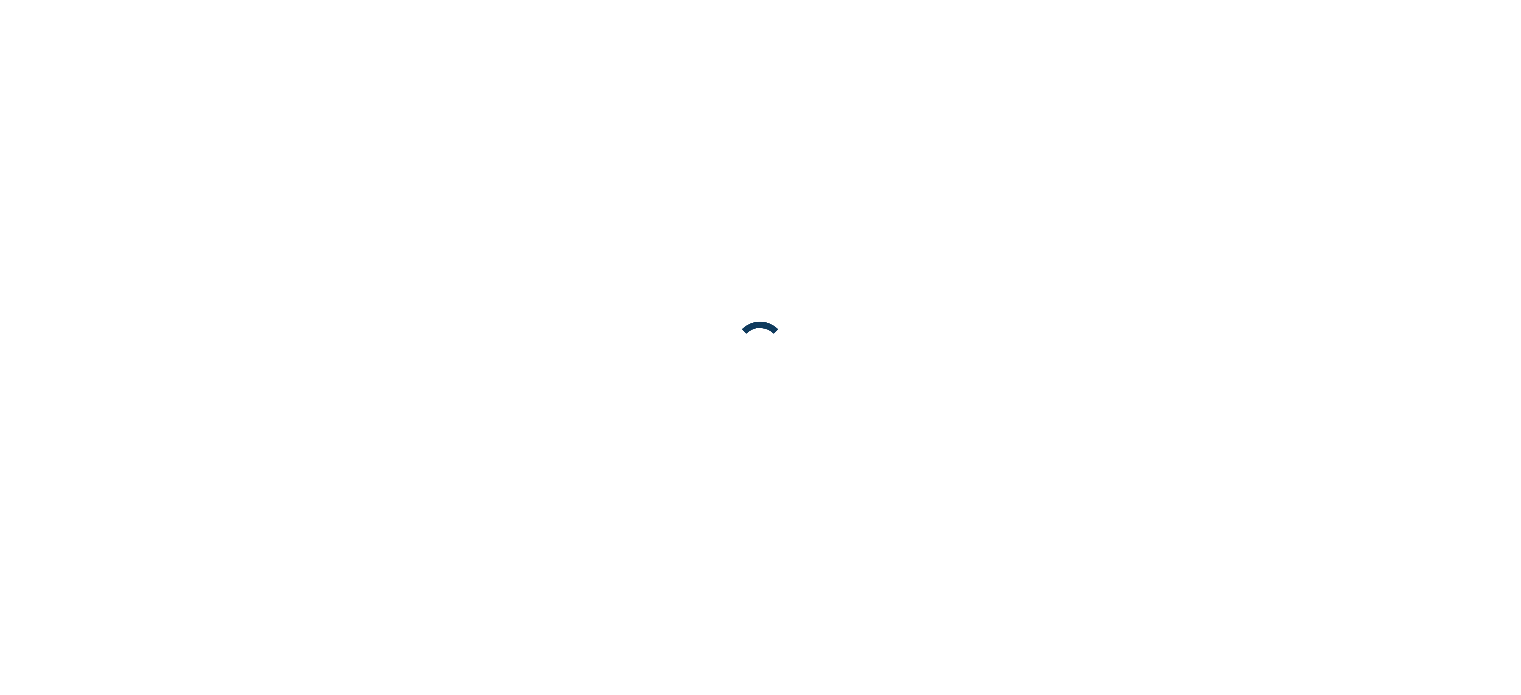 scroll, scrollTop: 0, scrollLeft: 0, axis: both 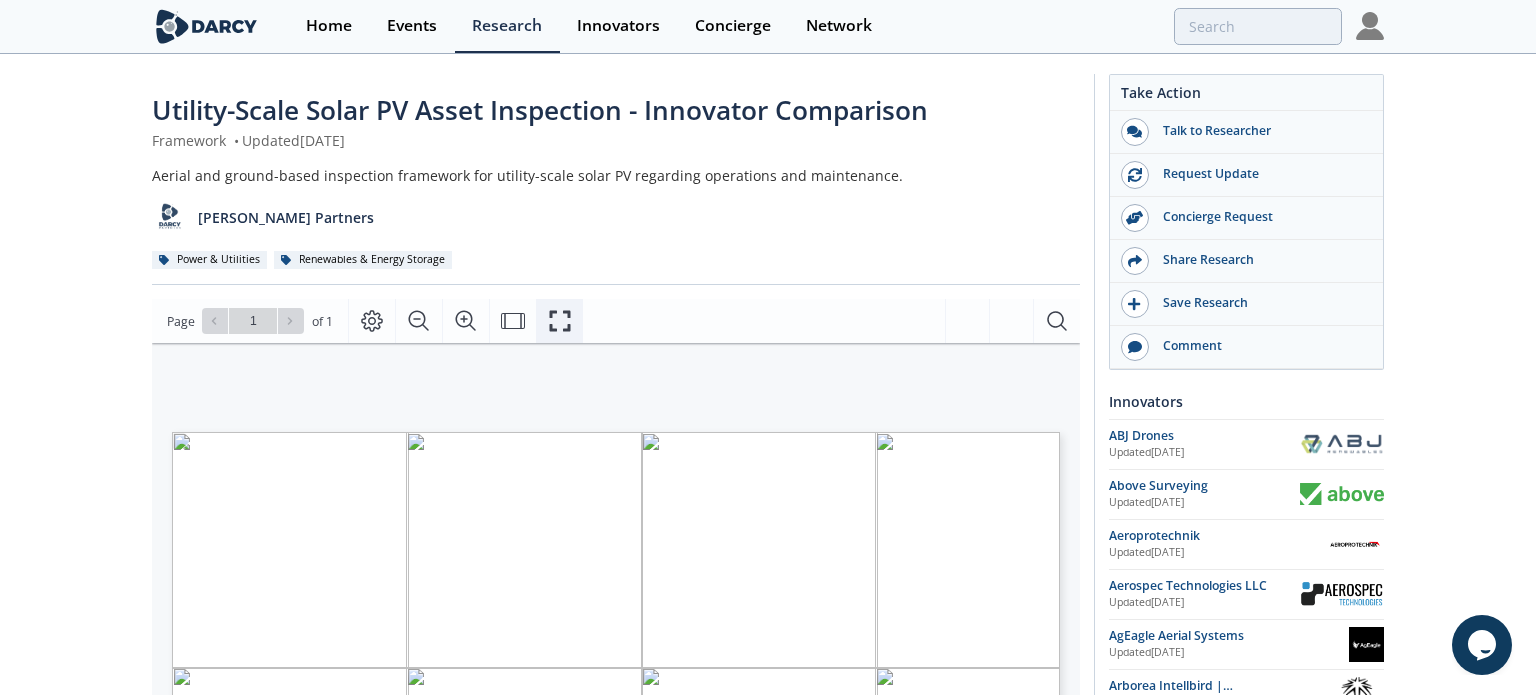 drag, startPoint x: 554, startPoint y: 324, endPoint x: 556, endPoint y: 446, distance: 122.016396 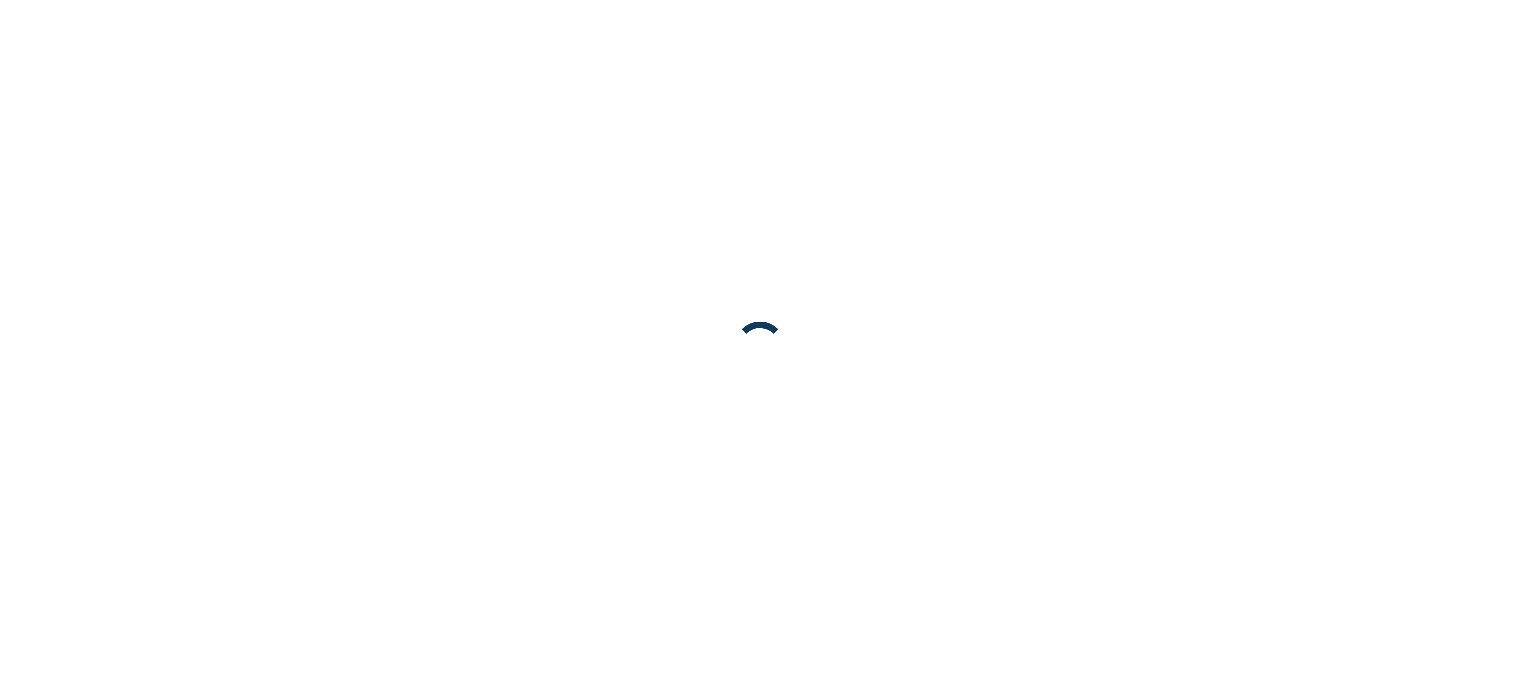 scroll, scrollTop: 0, scrollLeft: 0, axis: both 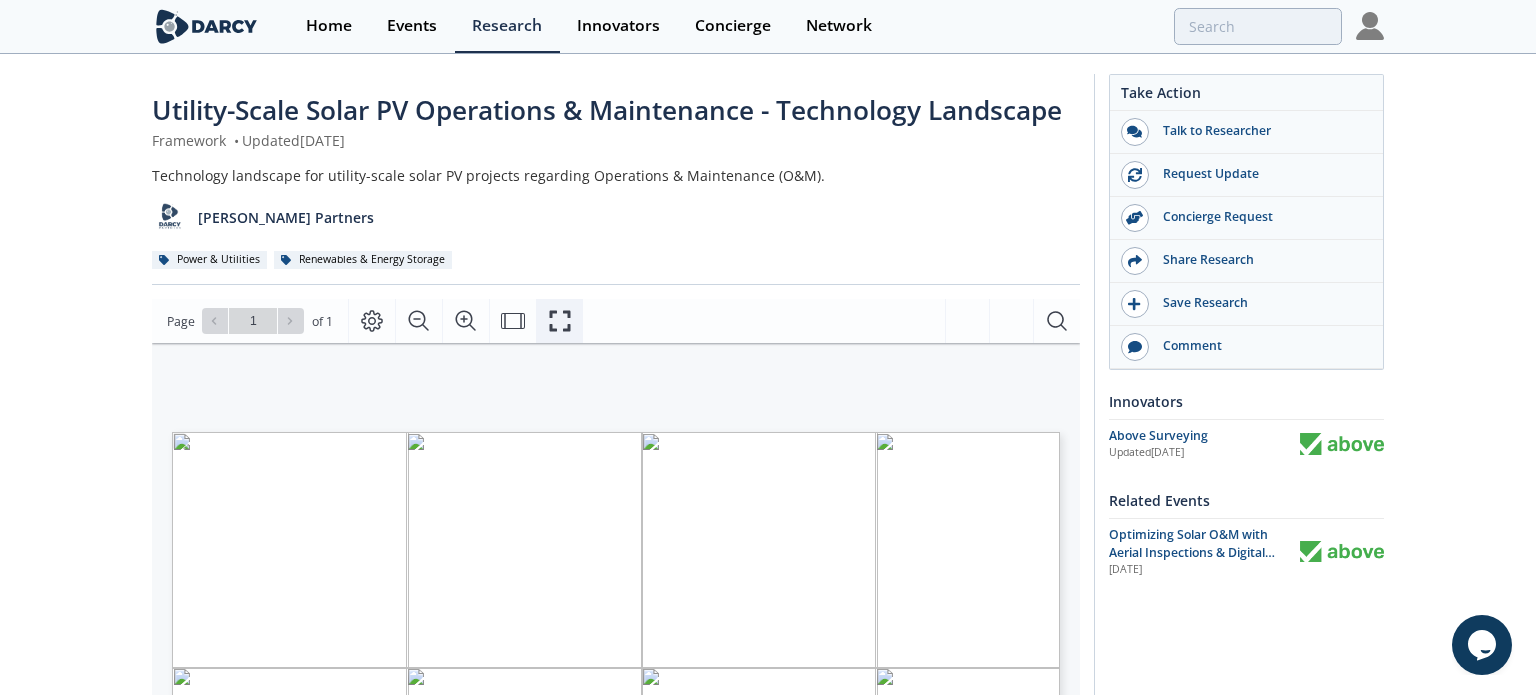 click 